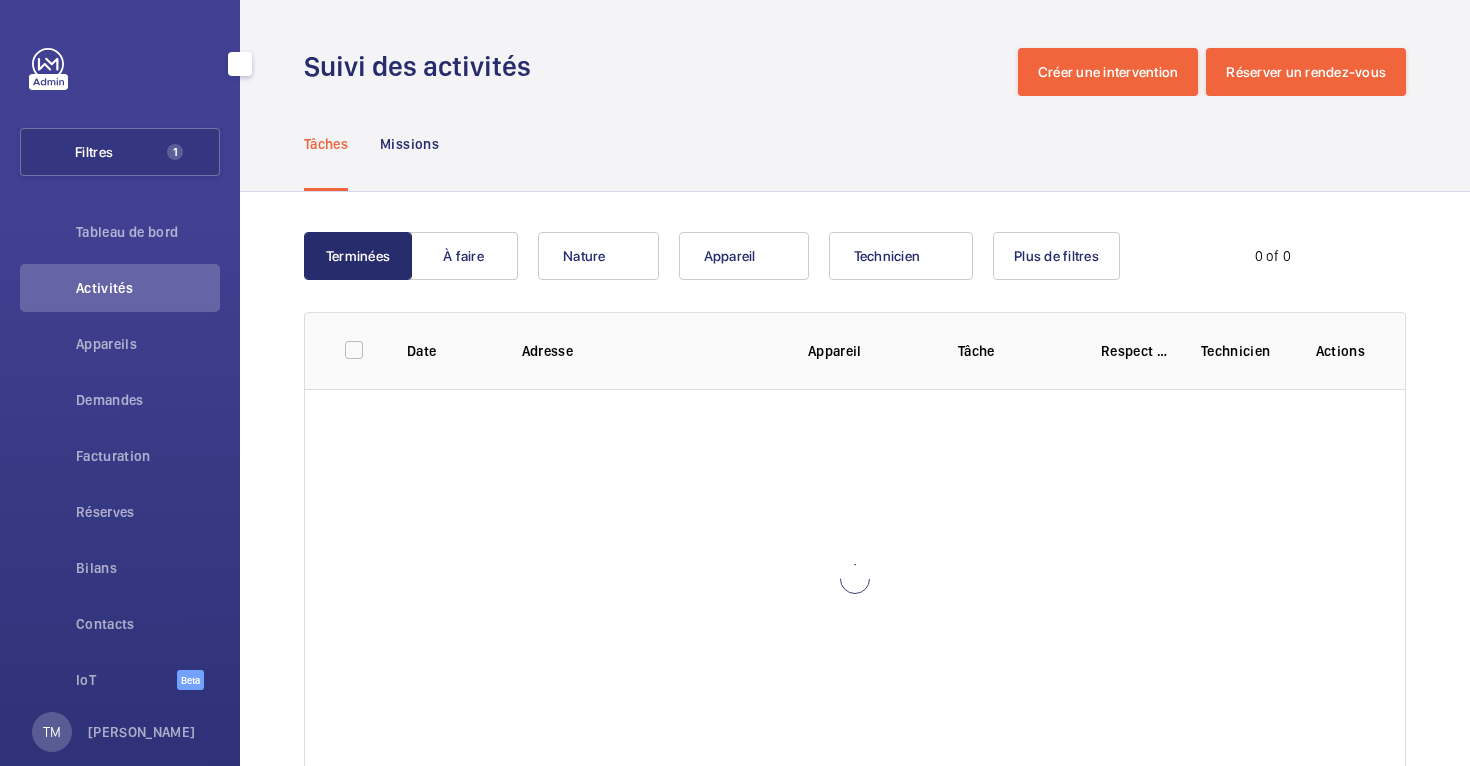 scroll, scrollTop: 0, scrollLeft: 0, axis: both 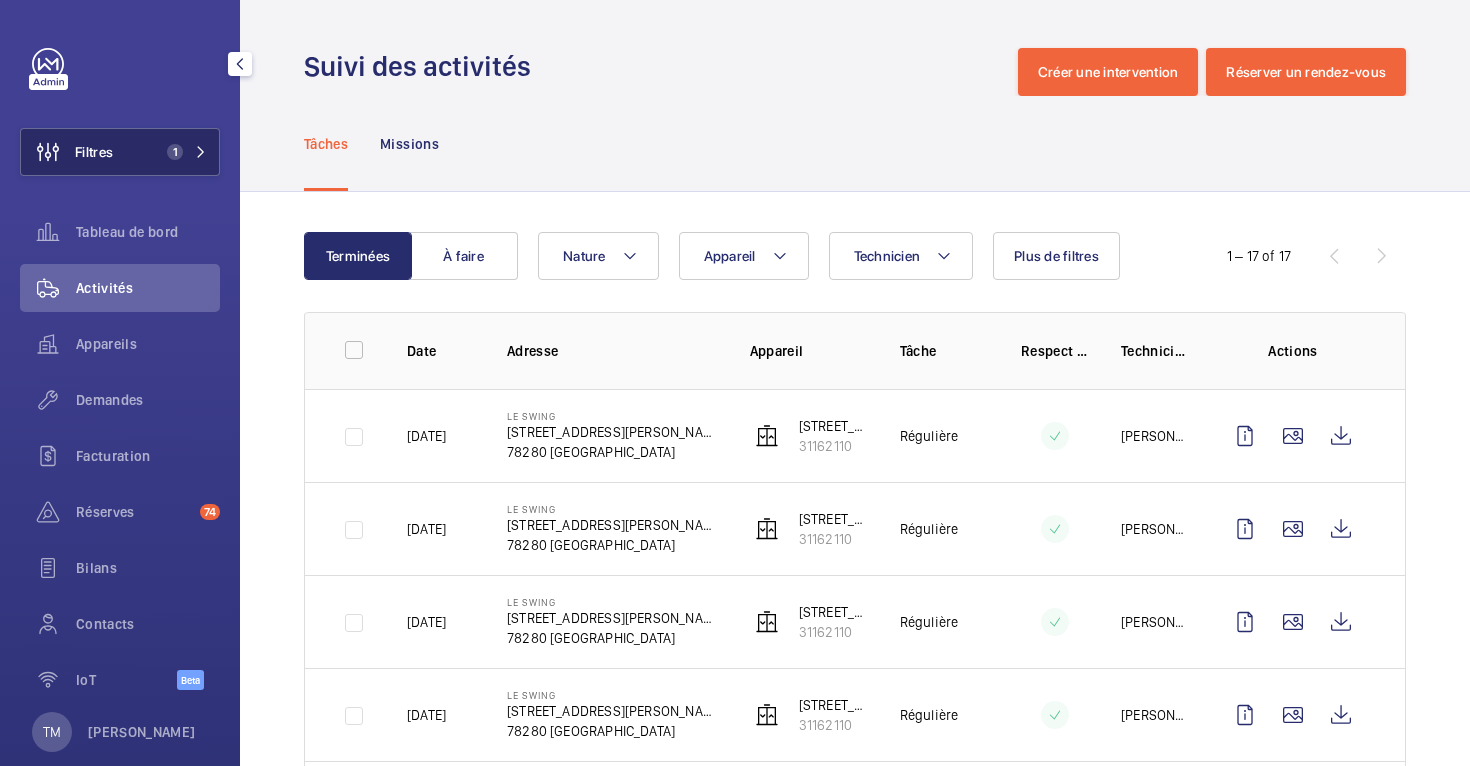click on "1" 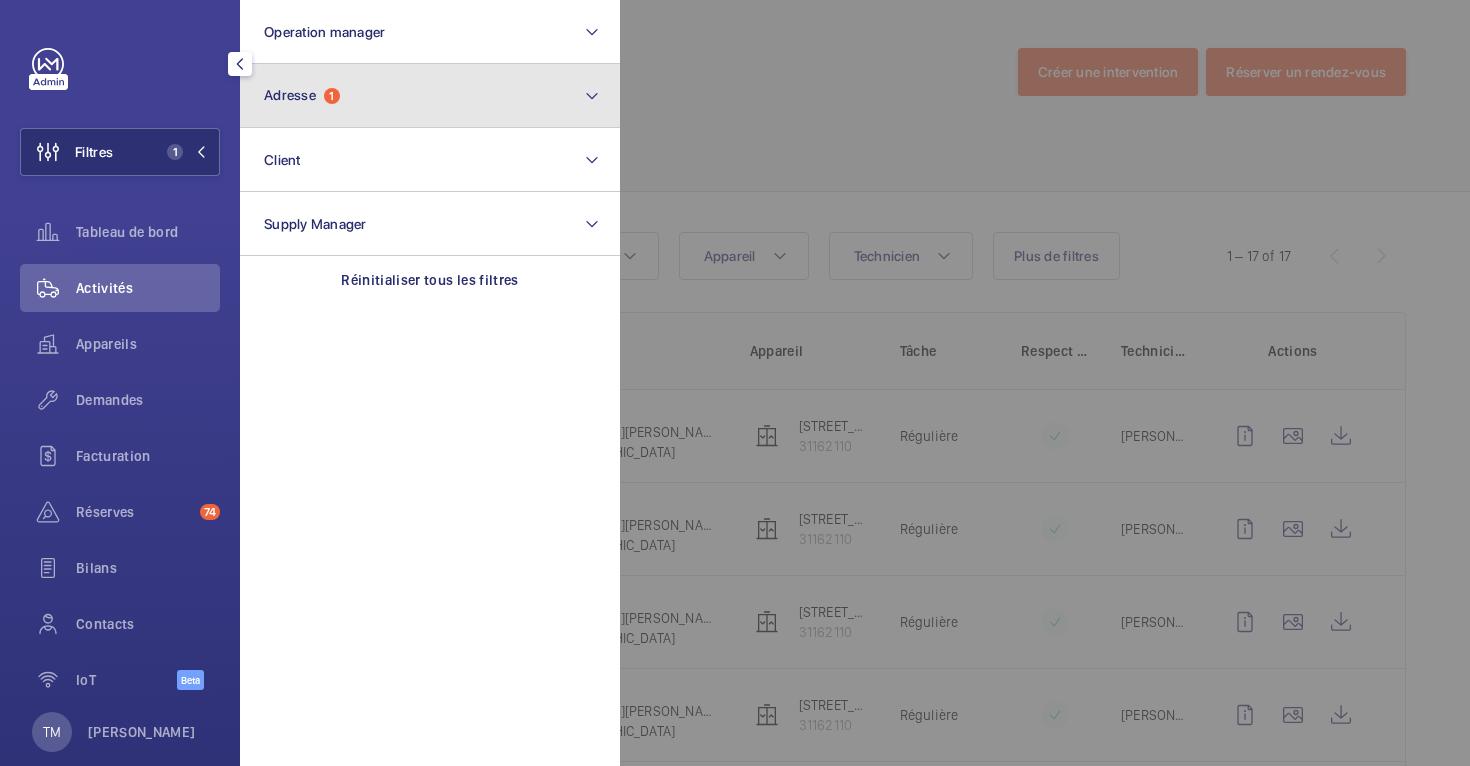 click on "Adresse  1" 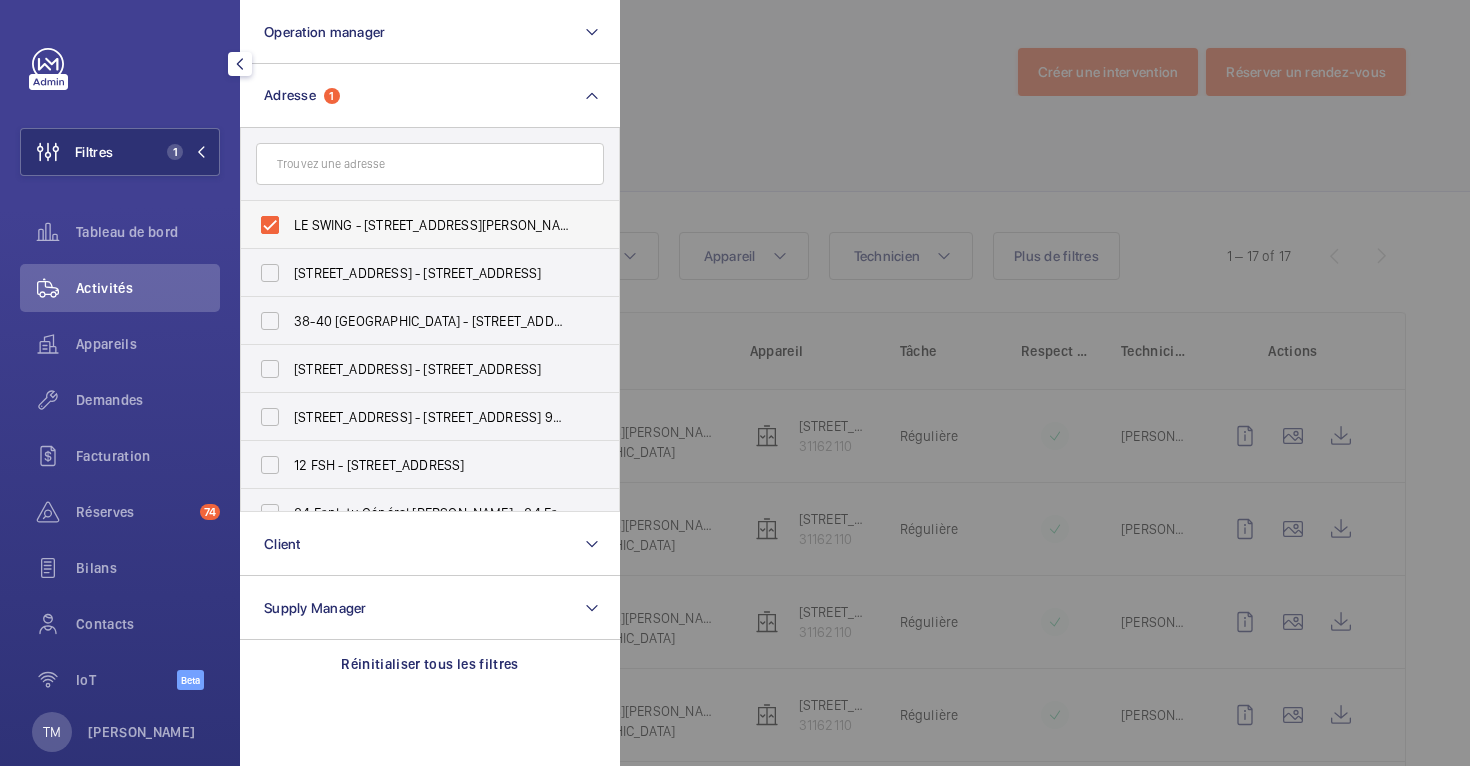 click on "LE SWING - 59 Rue Georges Haussmann, GUYANCOURT 78280" at bounding box center [415, 225] 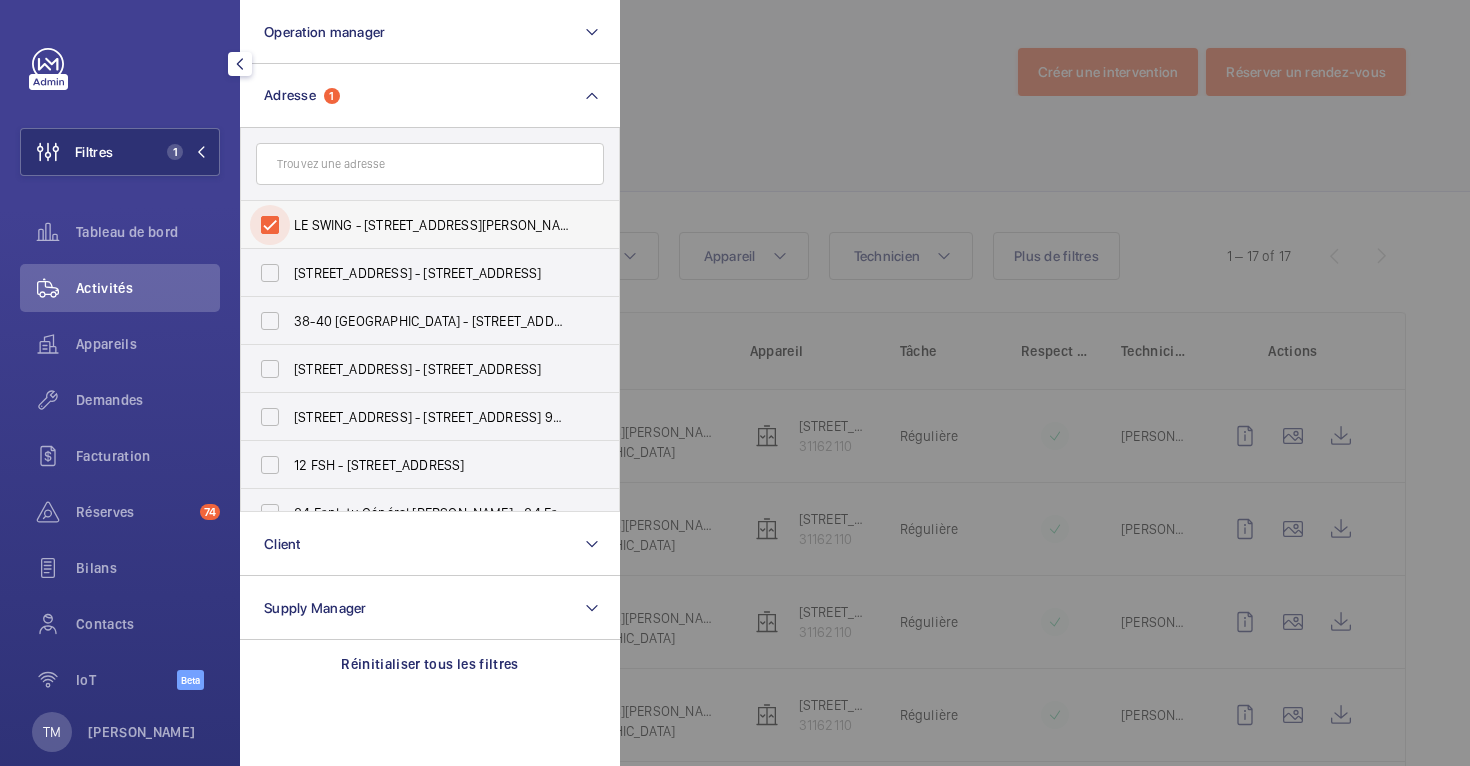 click on "LE SWING - 59 Rue Georges Haussmann, GUYANCOURT 78280" at bounding box center [270, 225] 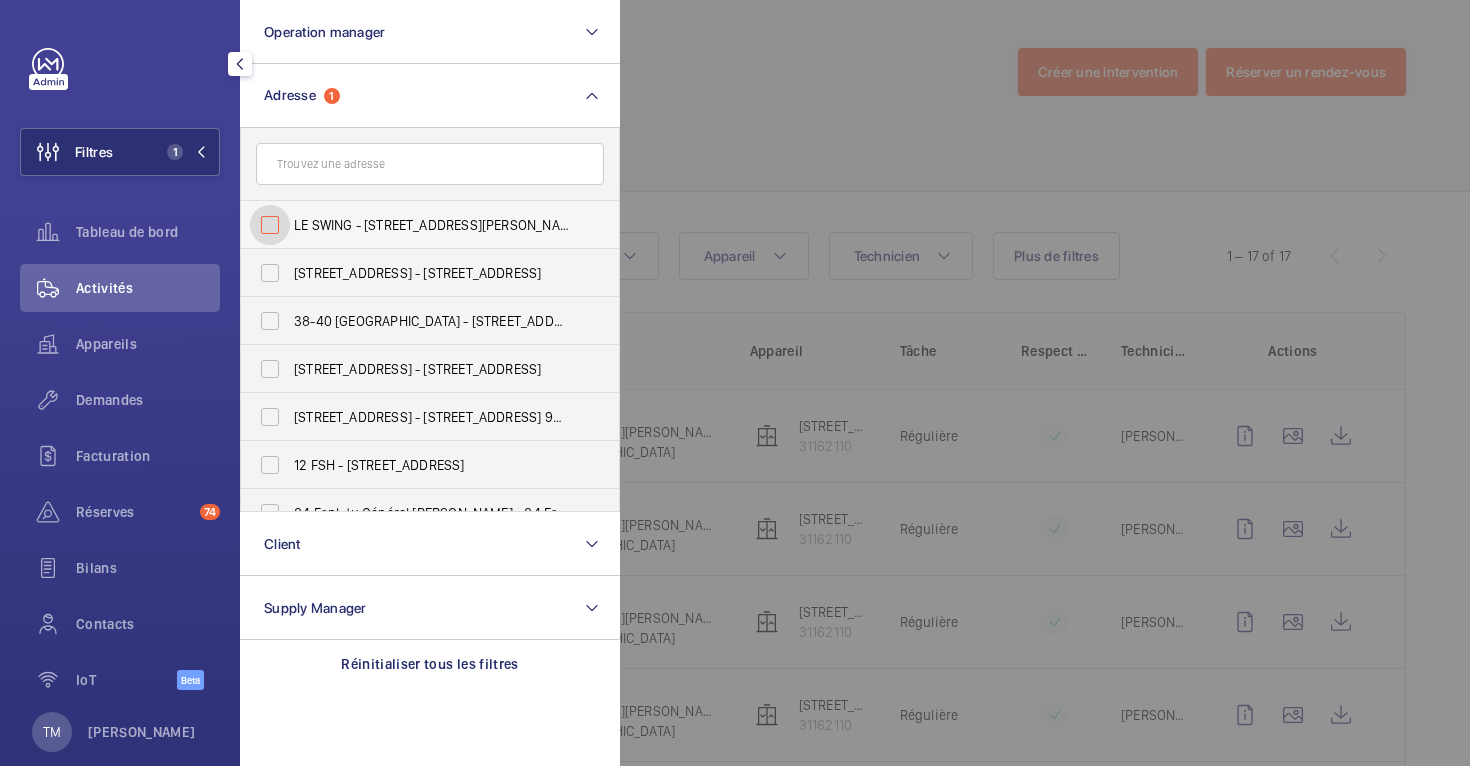 checkbox on "false" 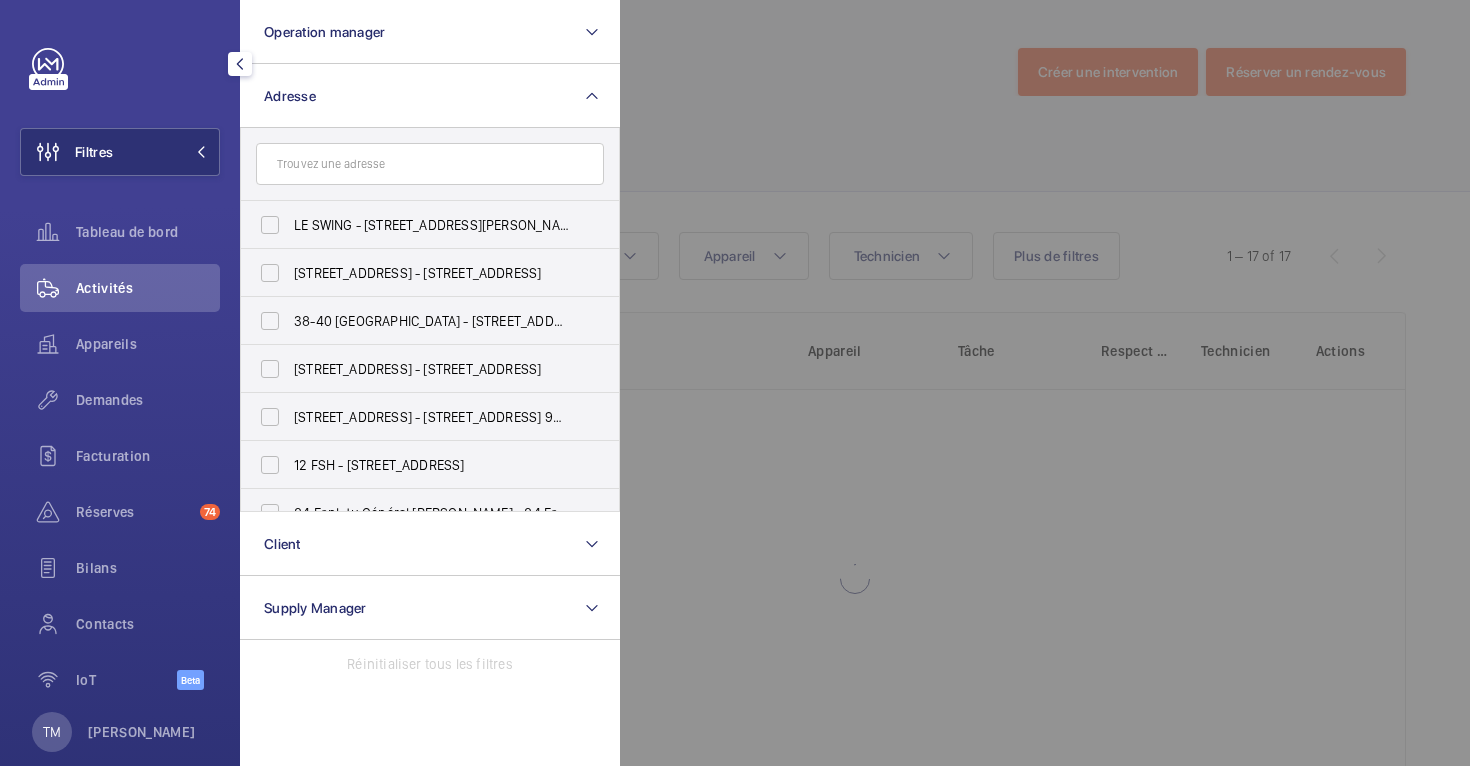 click 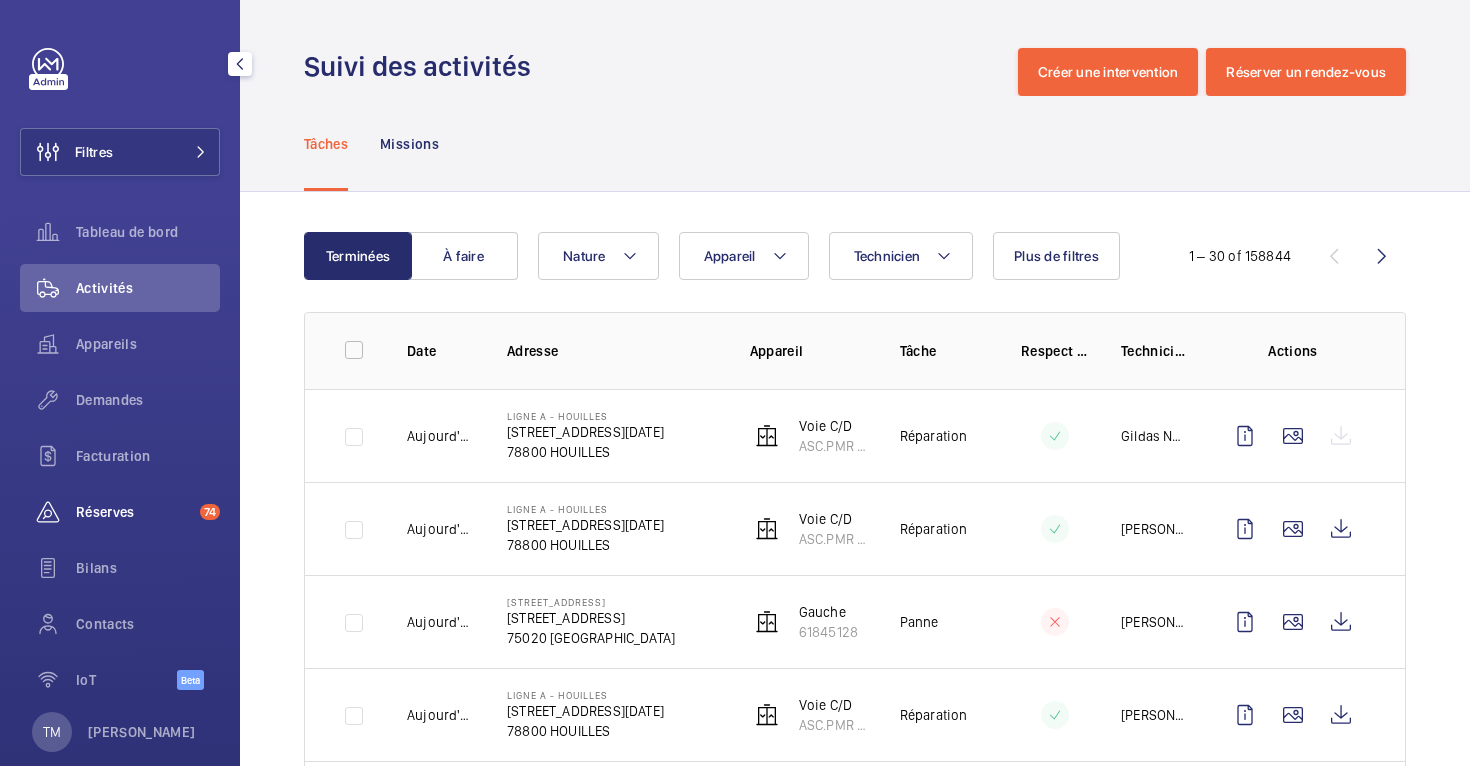 scroll, scrollTop: 34, scrollLeft: 0, axis: vertical 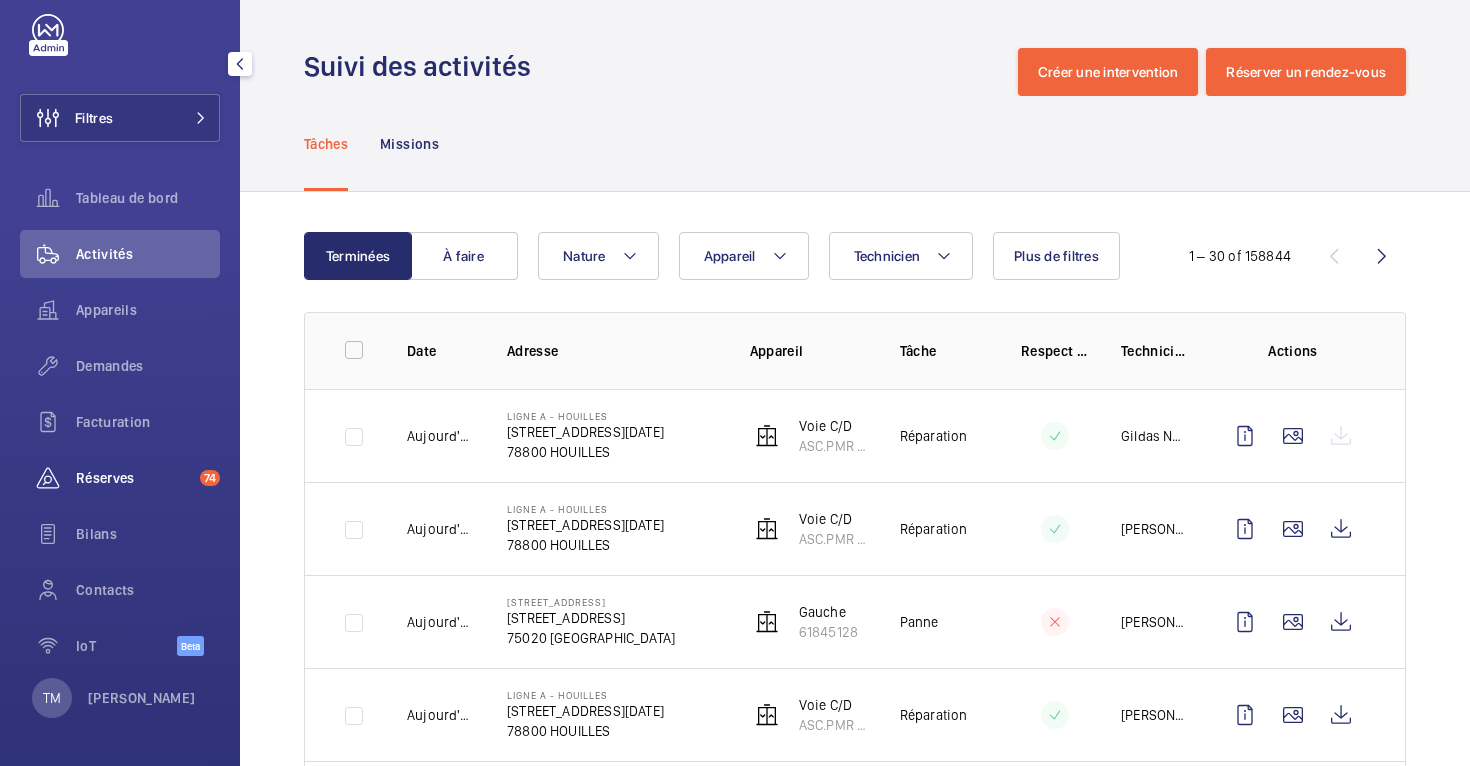 click on "Réserves" 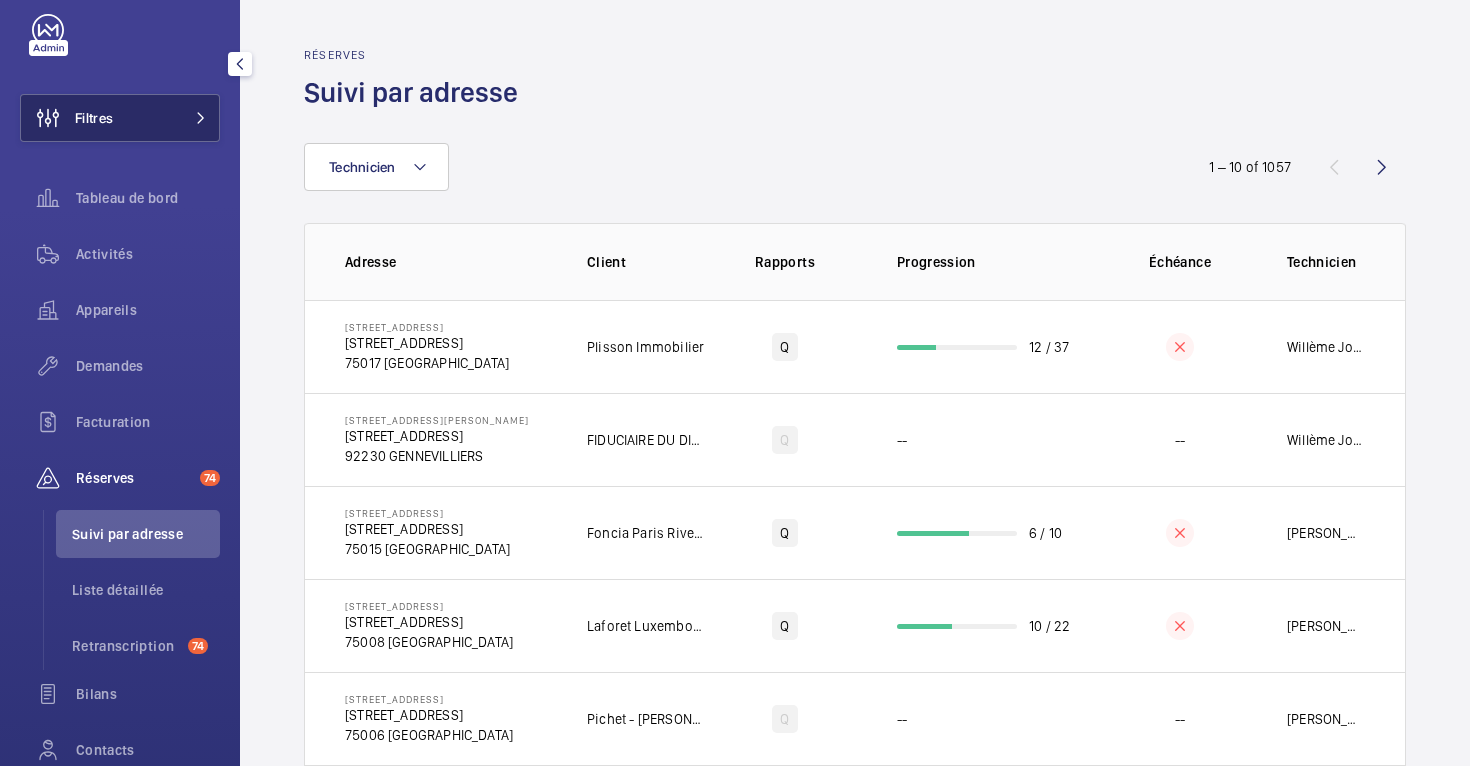click on "Filtres" 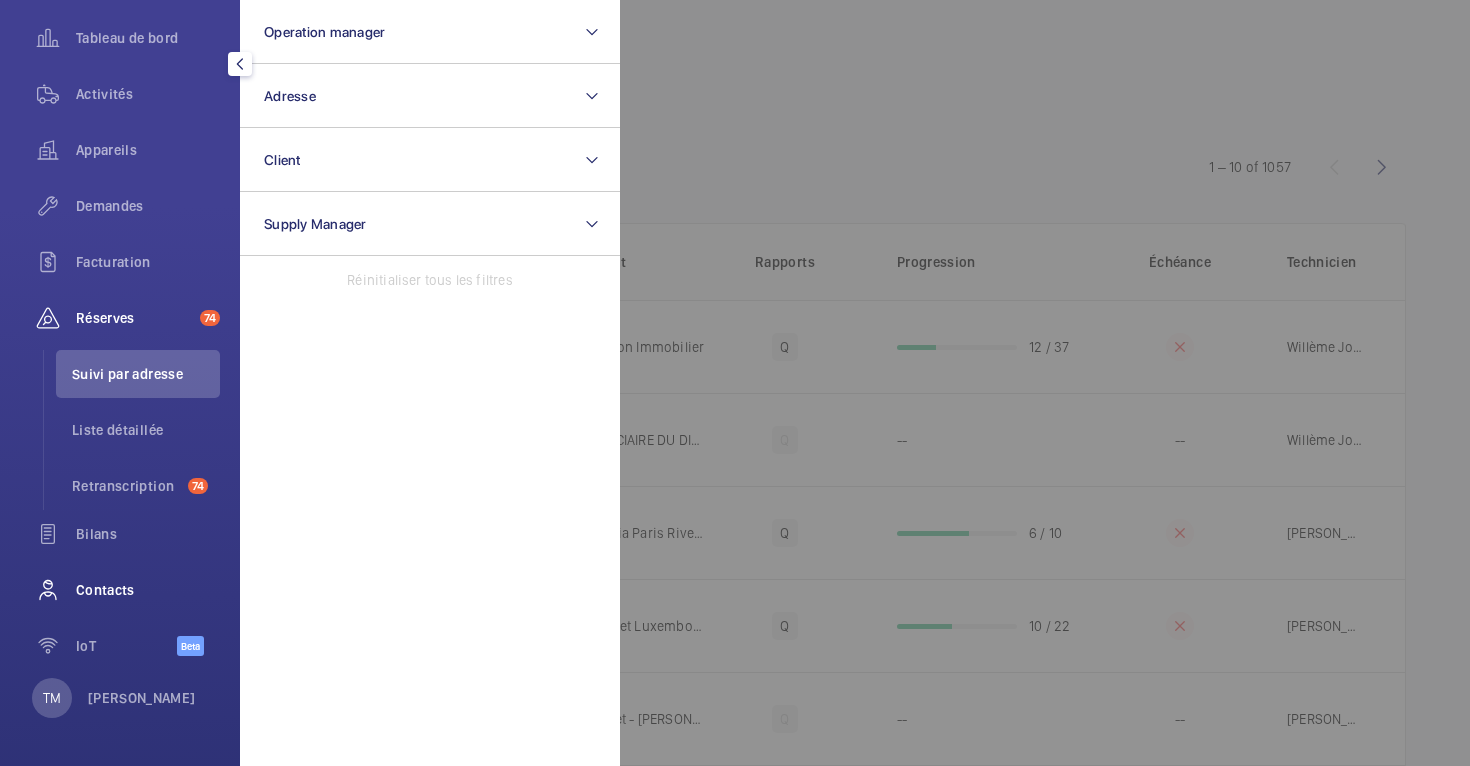 click on "Contacts" 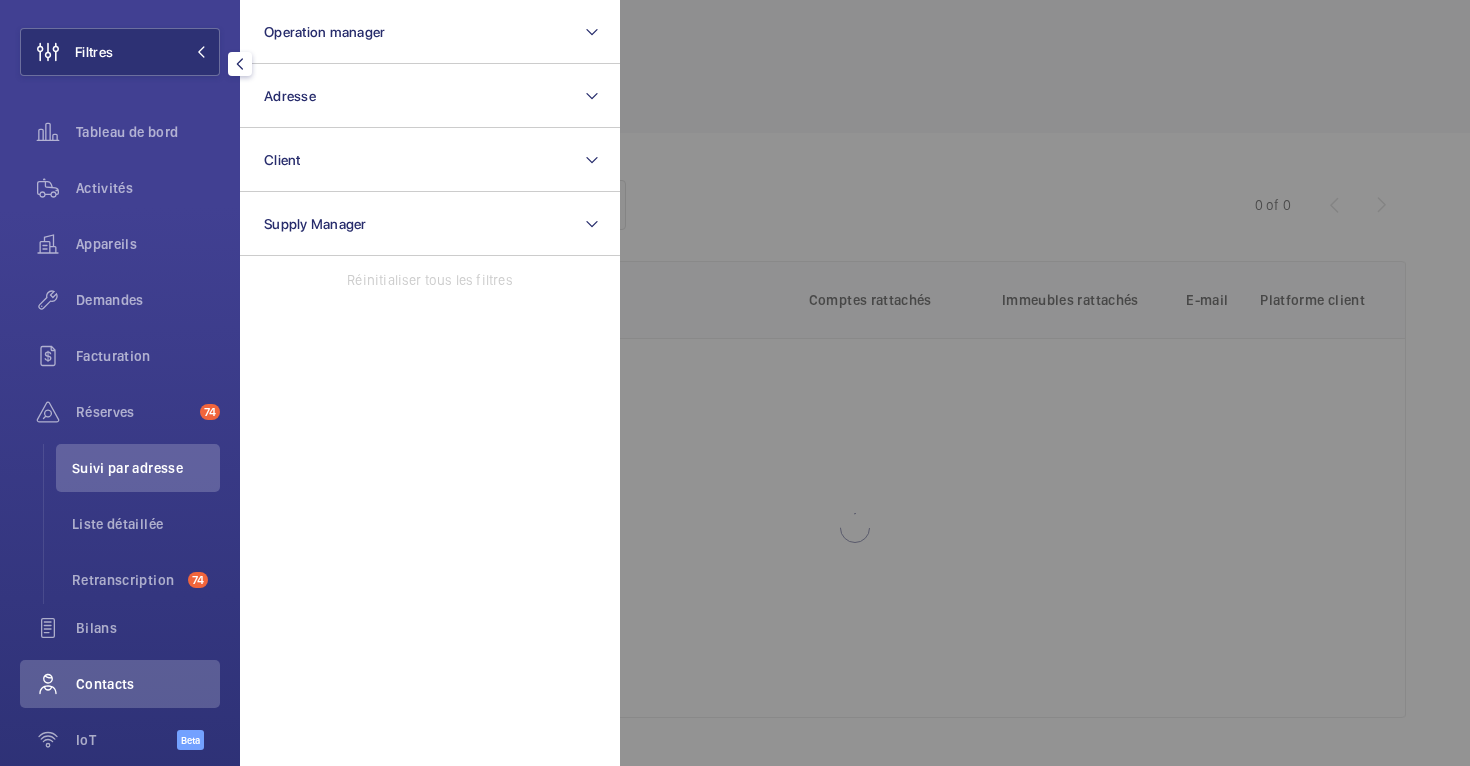 scroll, scrollTop: 34, scrollLeft: 0, axis: vertical 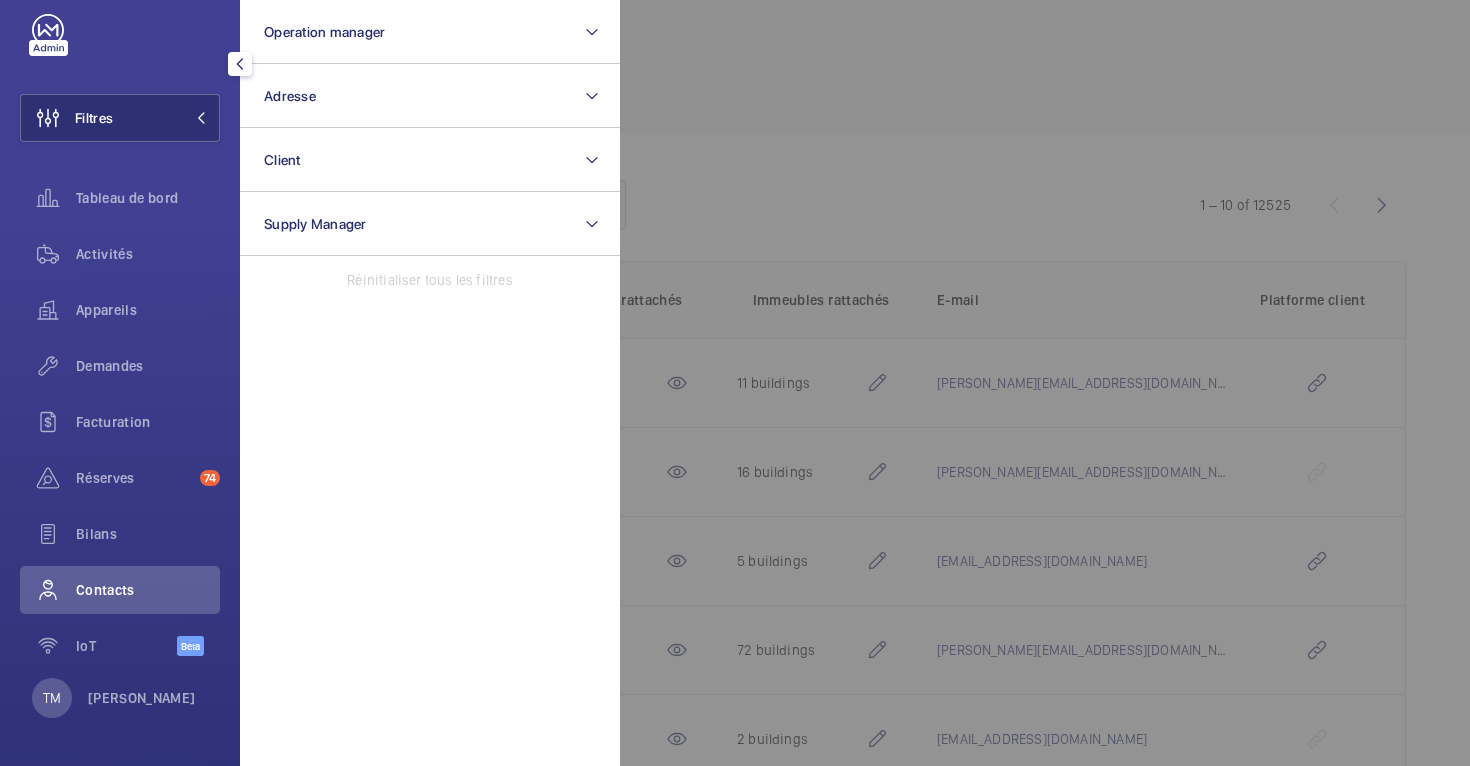 click 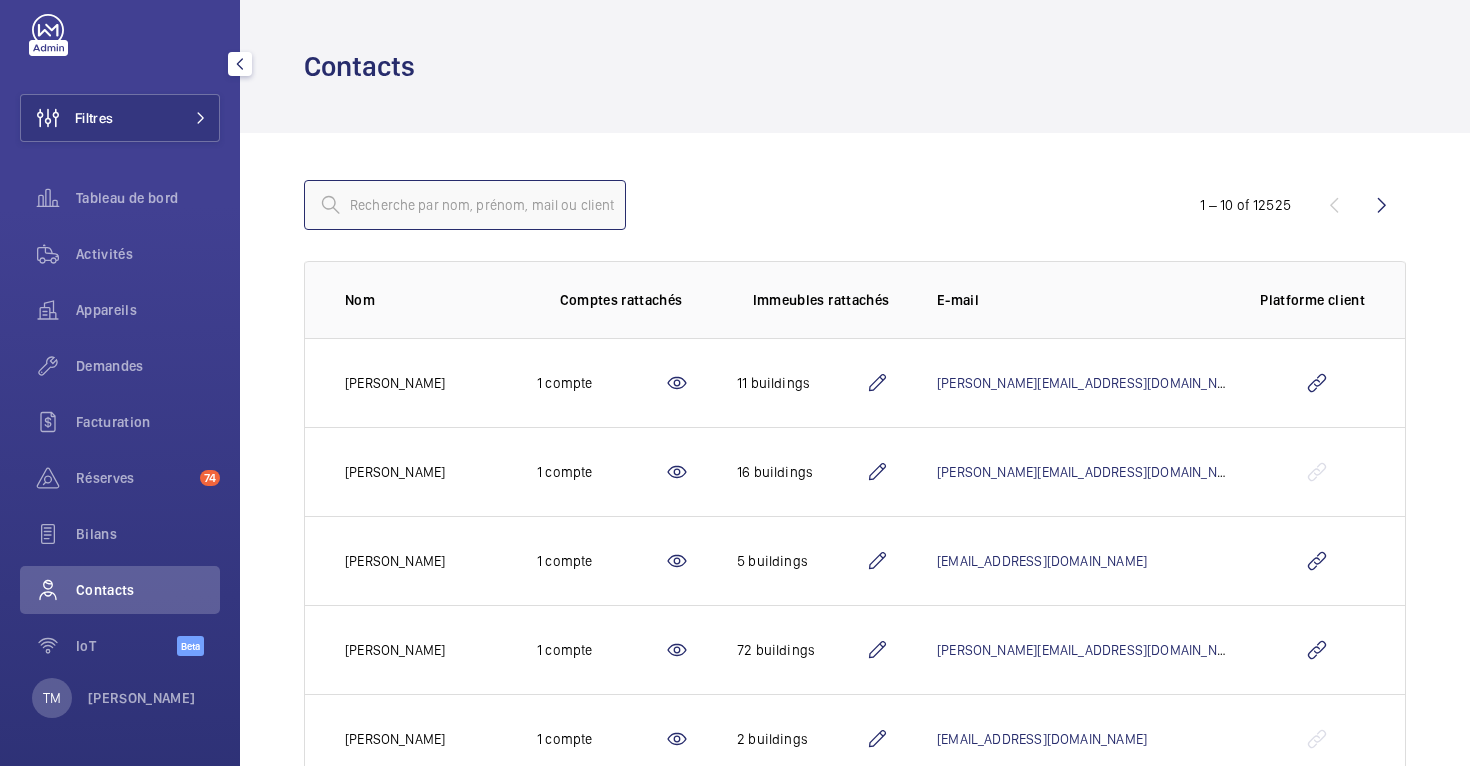 click 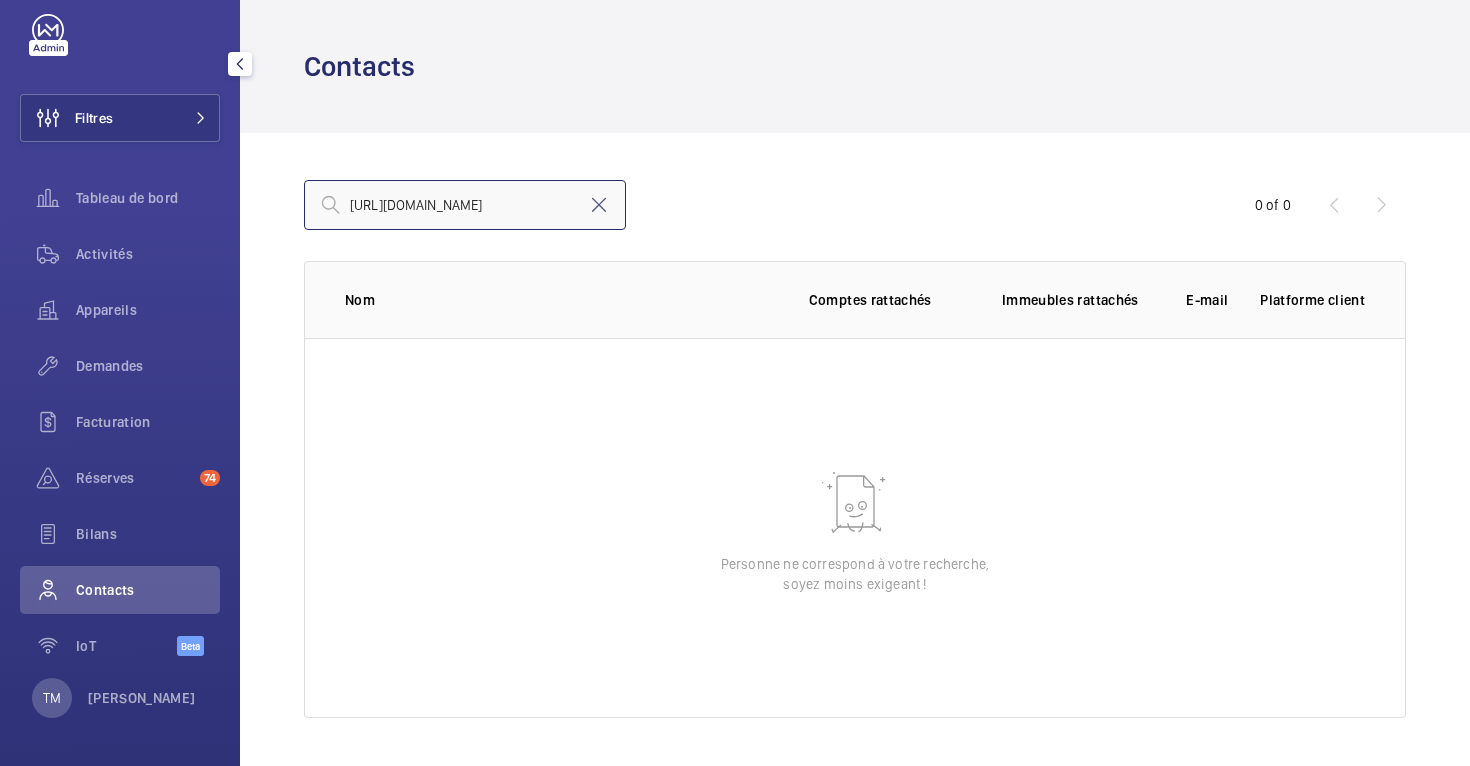 scroll, scrollTop: 0, scrollLeft: 263, axis: horizontal 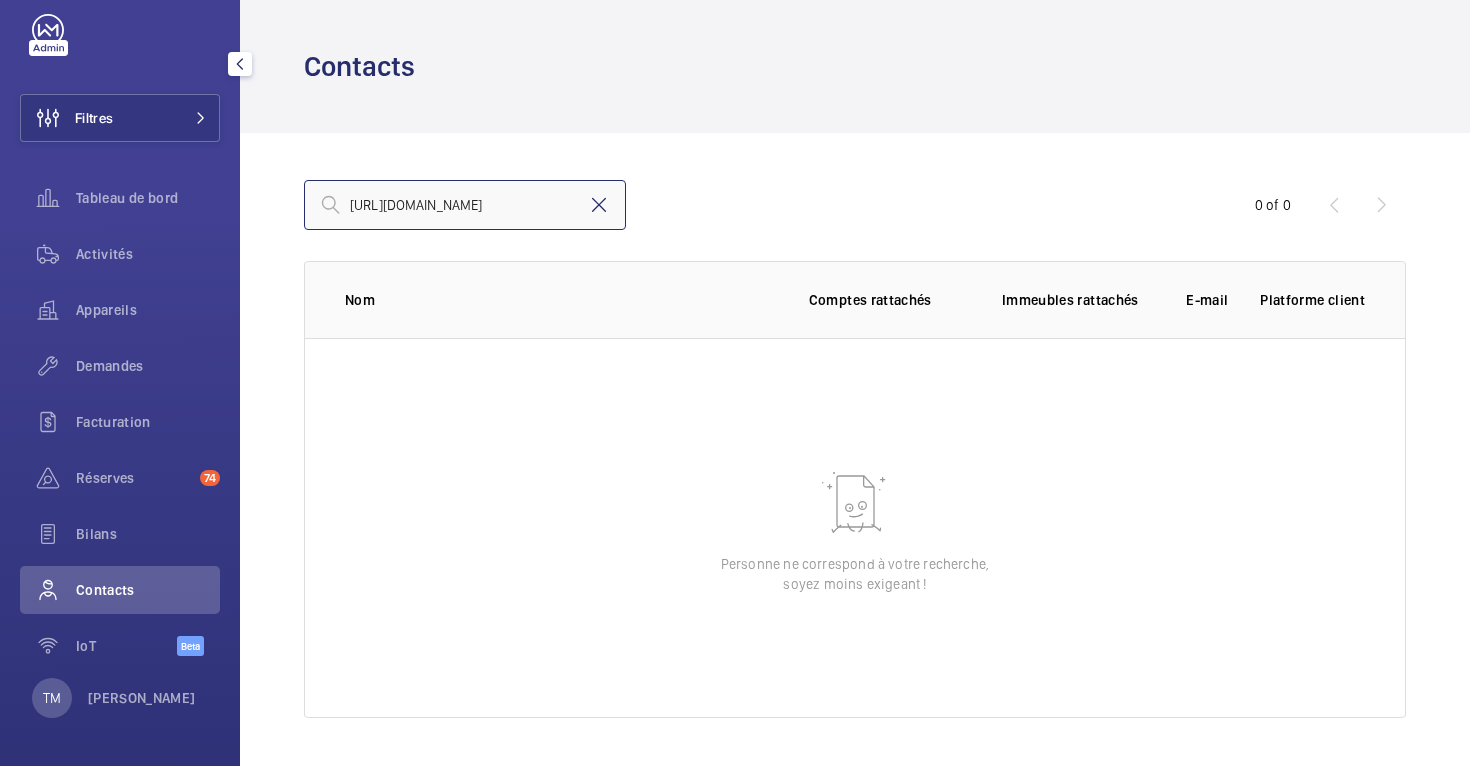 type on "https://wemaintain.lightning.force.com/lightning/r/Contract/800SZ00000CRN3HYAX/vie" 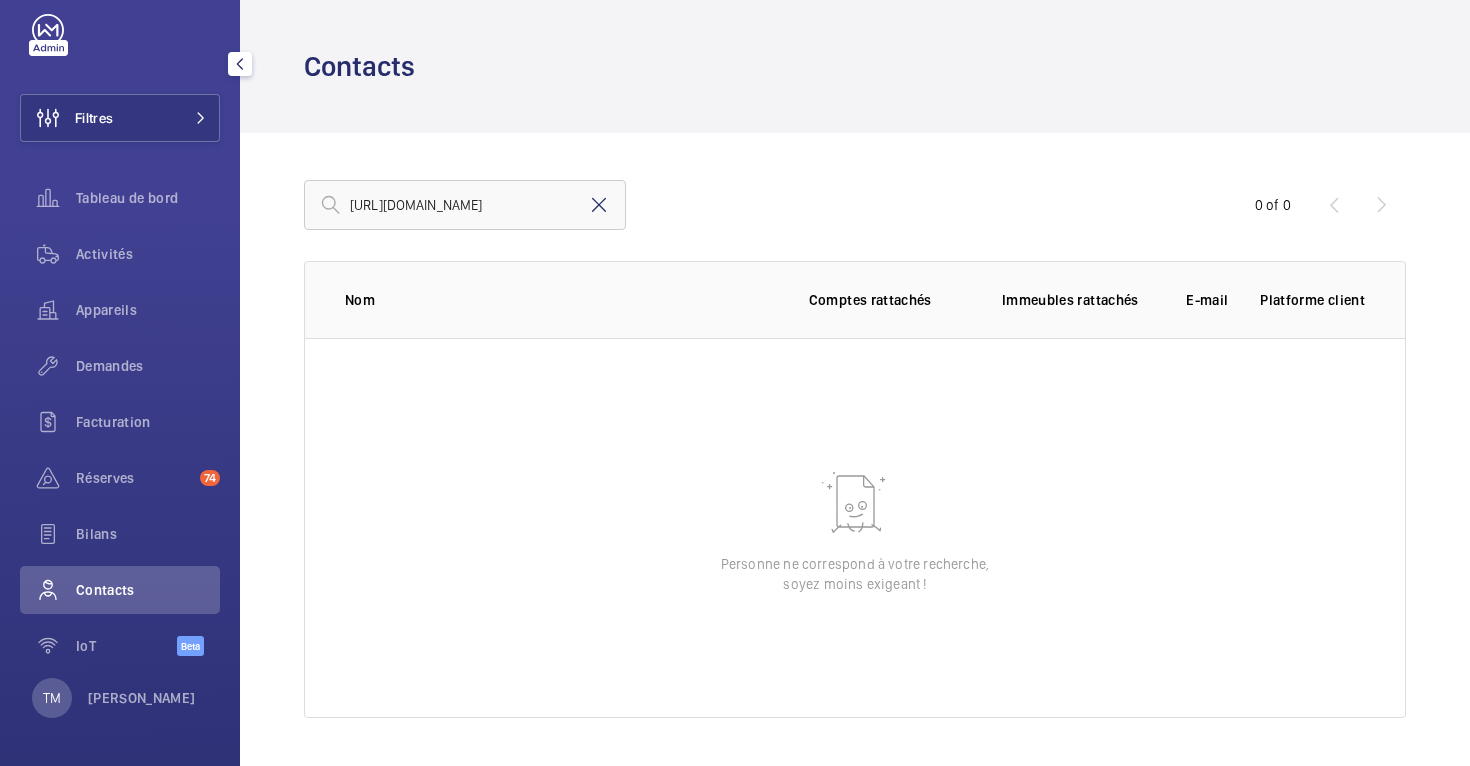 click 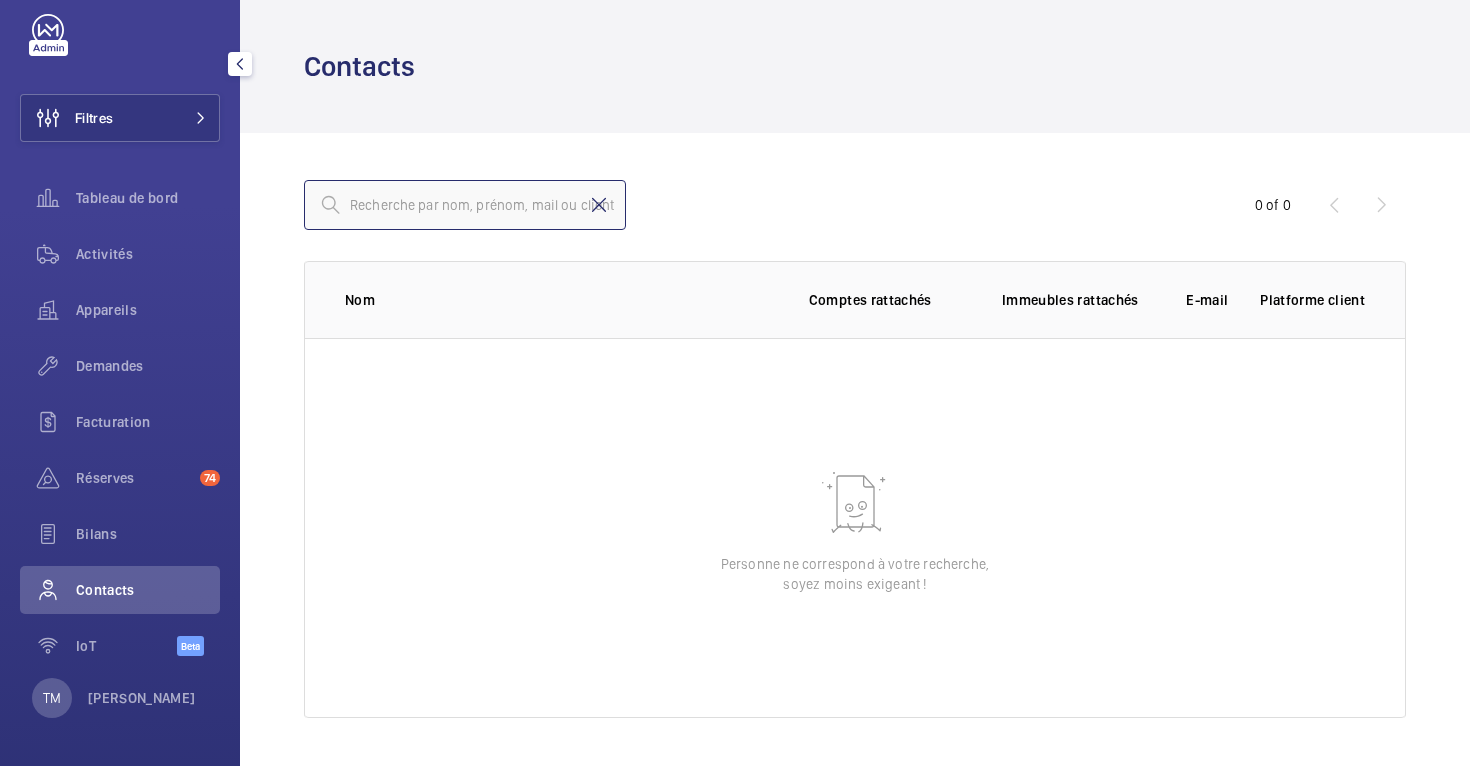 scroll, scrollTop: 0, scrollLeft: 0, axis: both 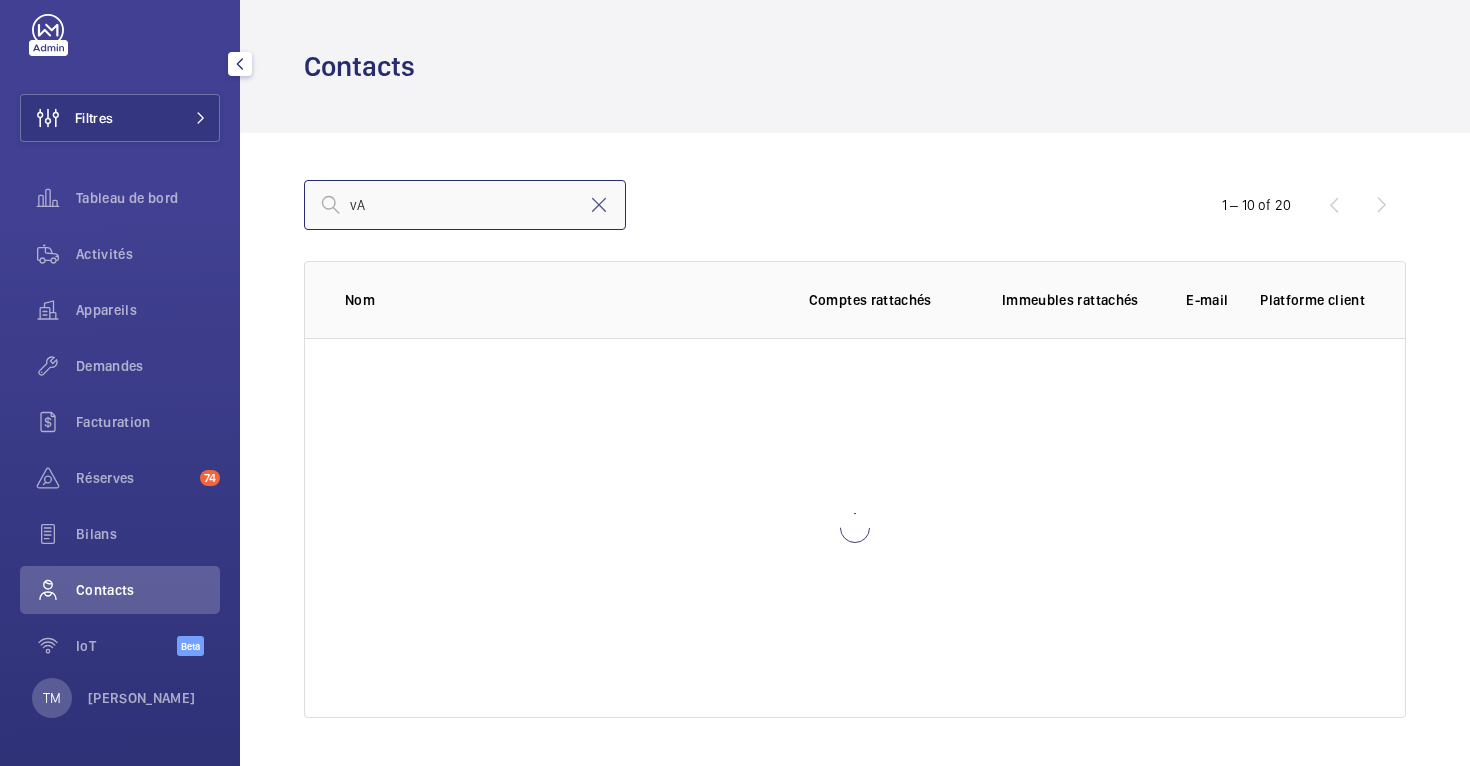 type on "v" 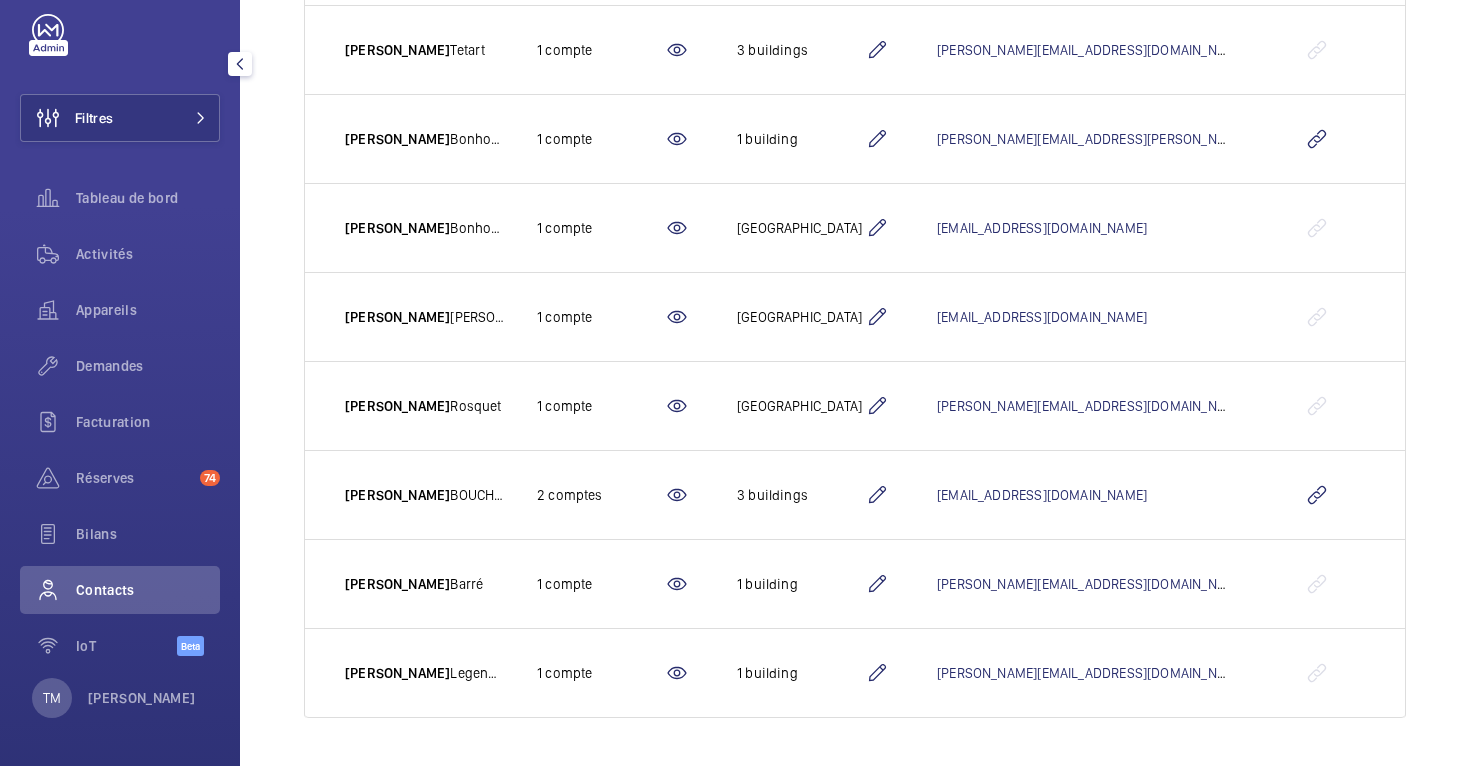 scroll, scrollTop: 0, scrollLeft: 0, axis: both 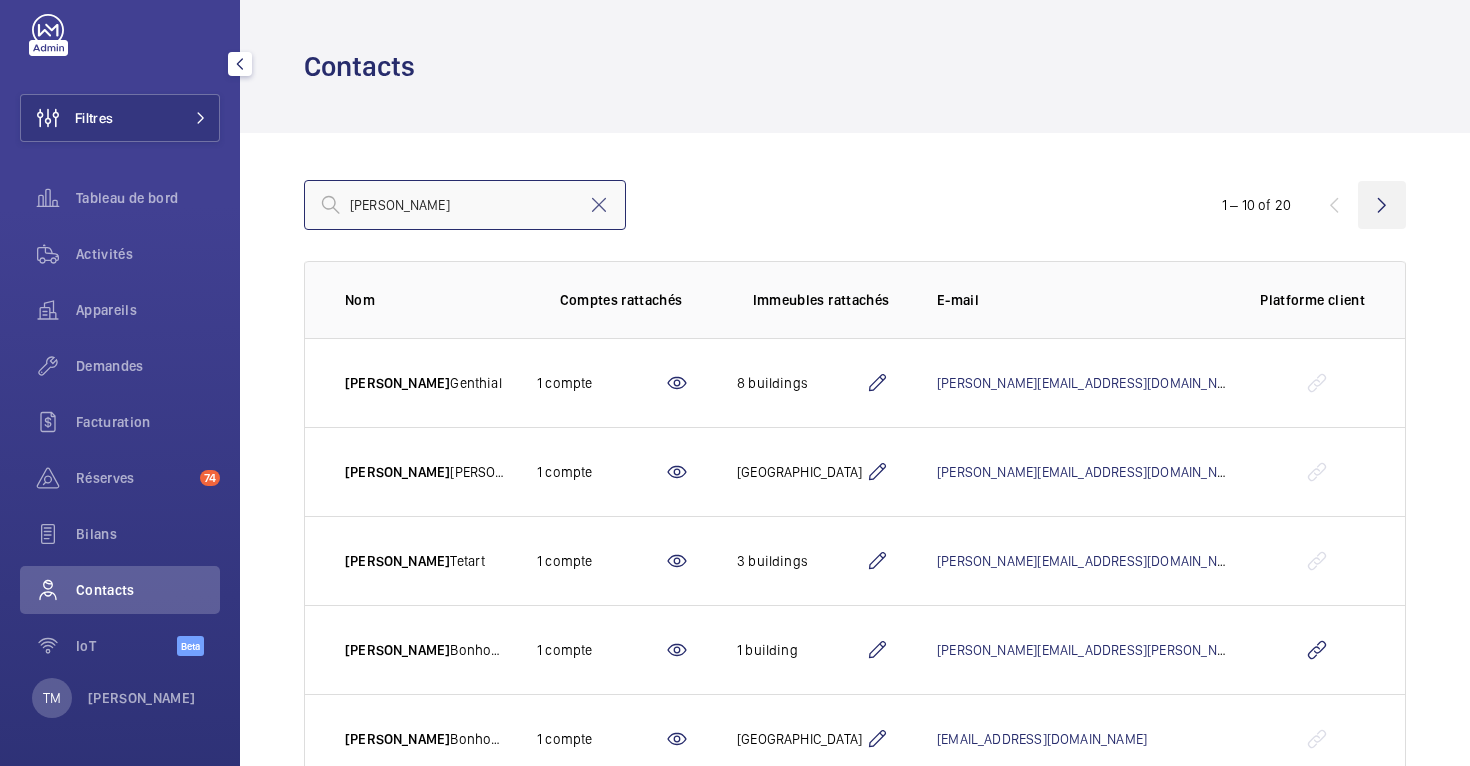 type on "Valérie" 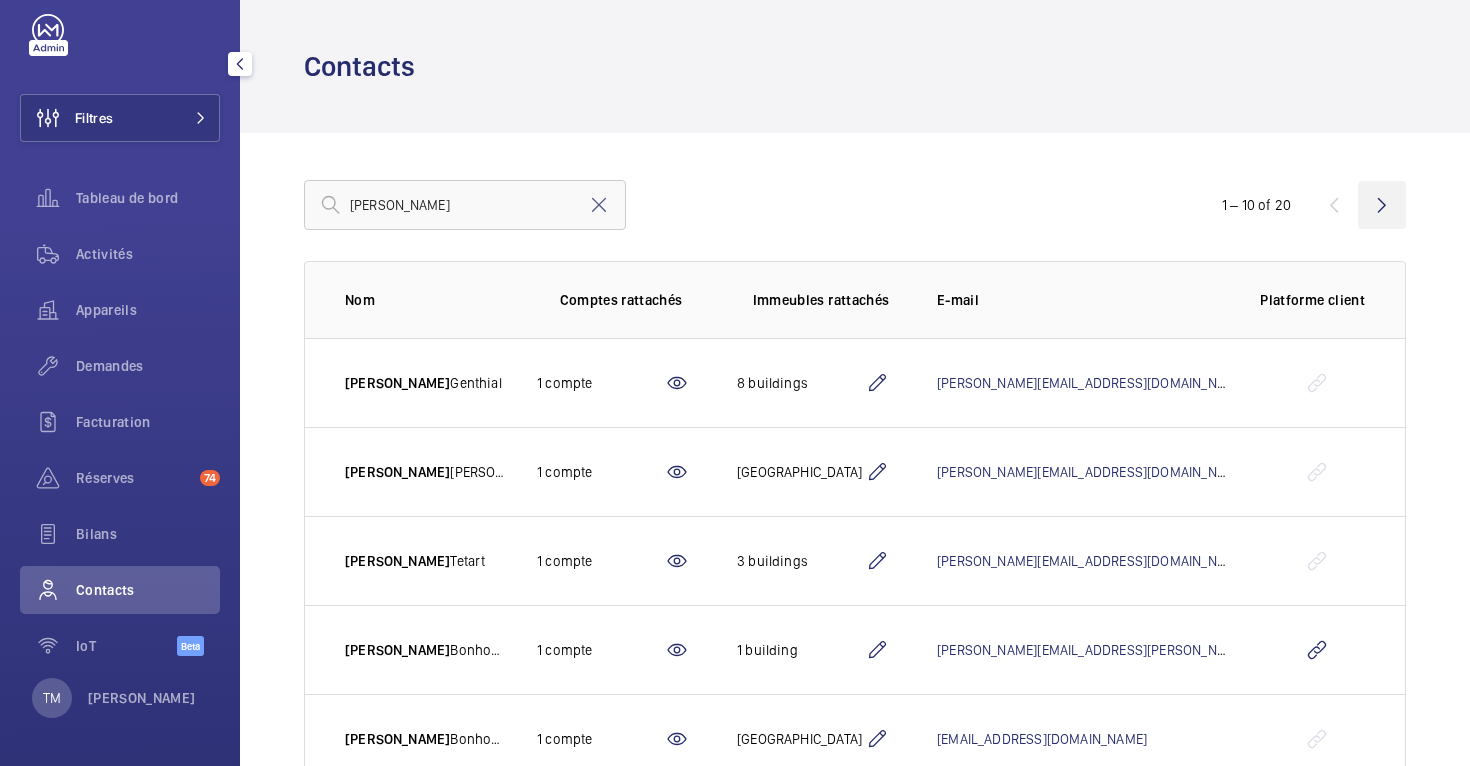 click 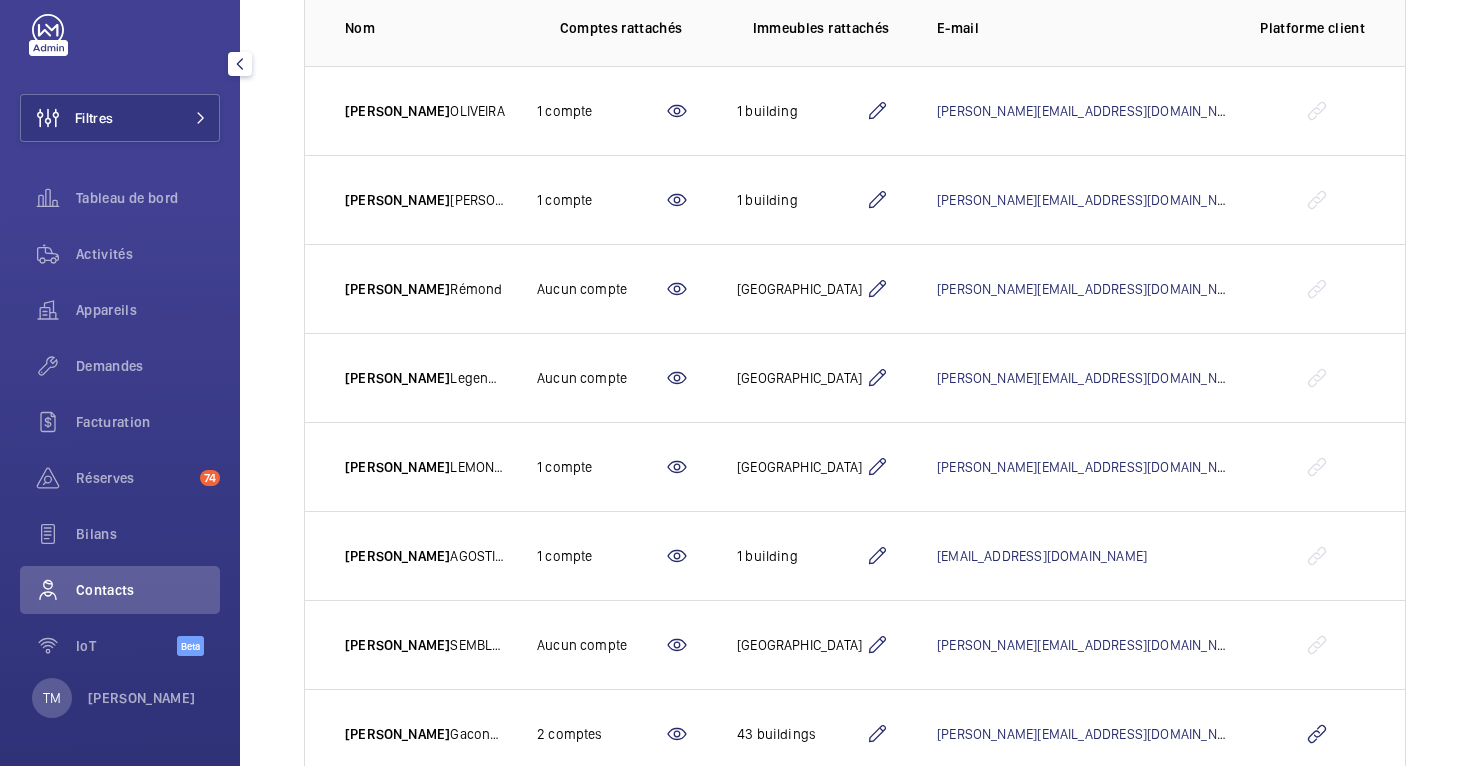 scroll, scrollTop: 511, scrollLeft: 0, axis: vertical 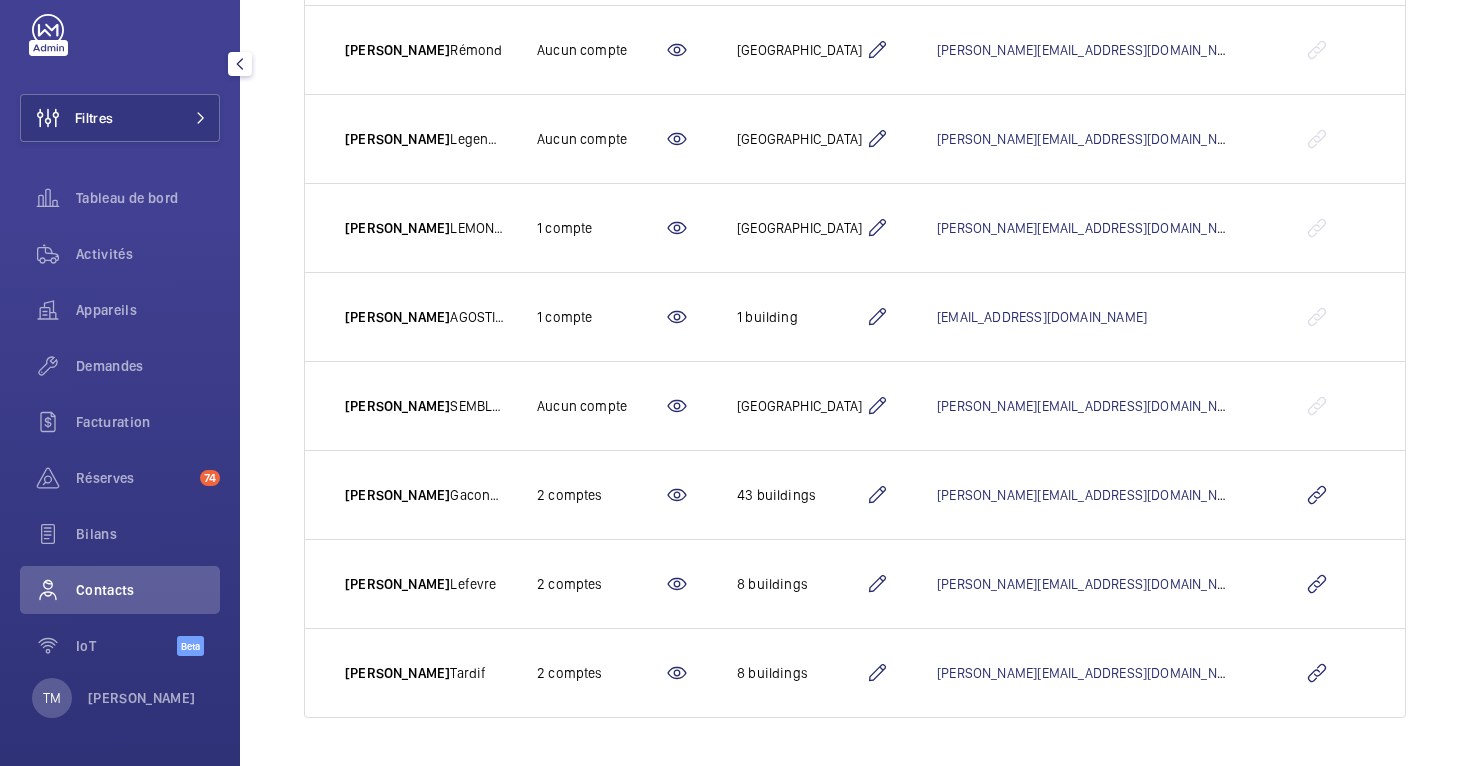 click 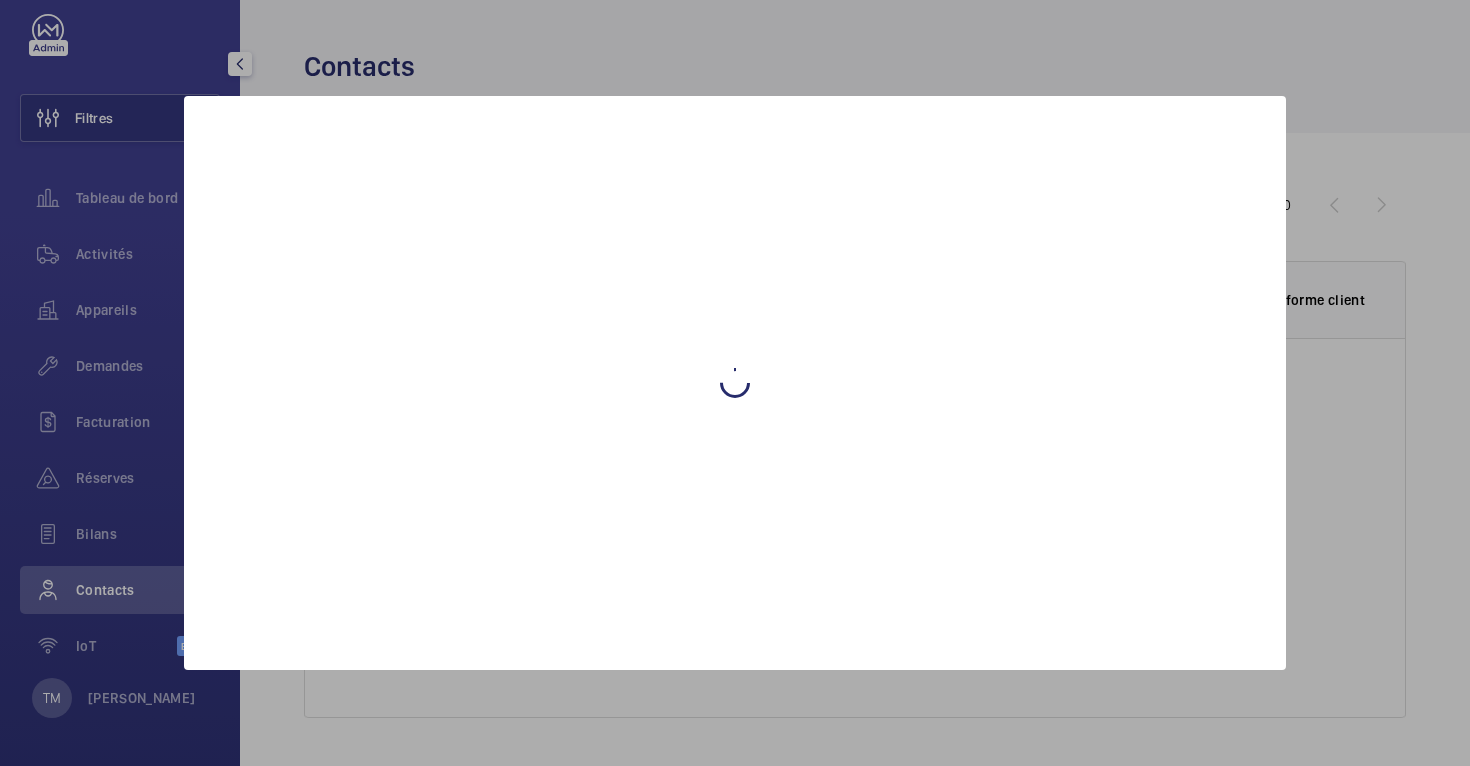 scroll, scrollTop: 0, scrollLeft: 0, axis: both 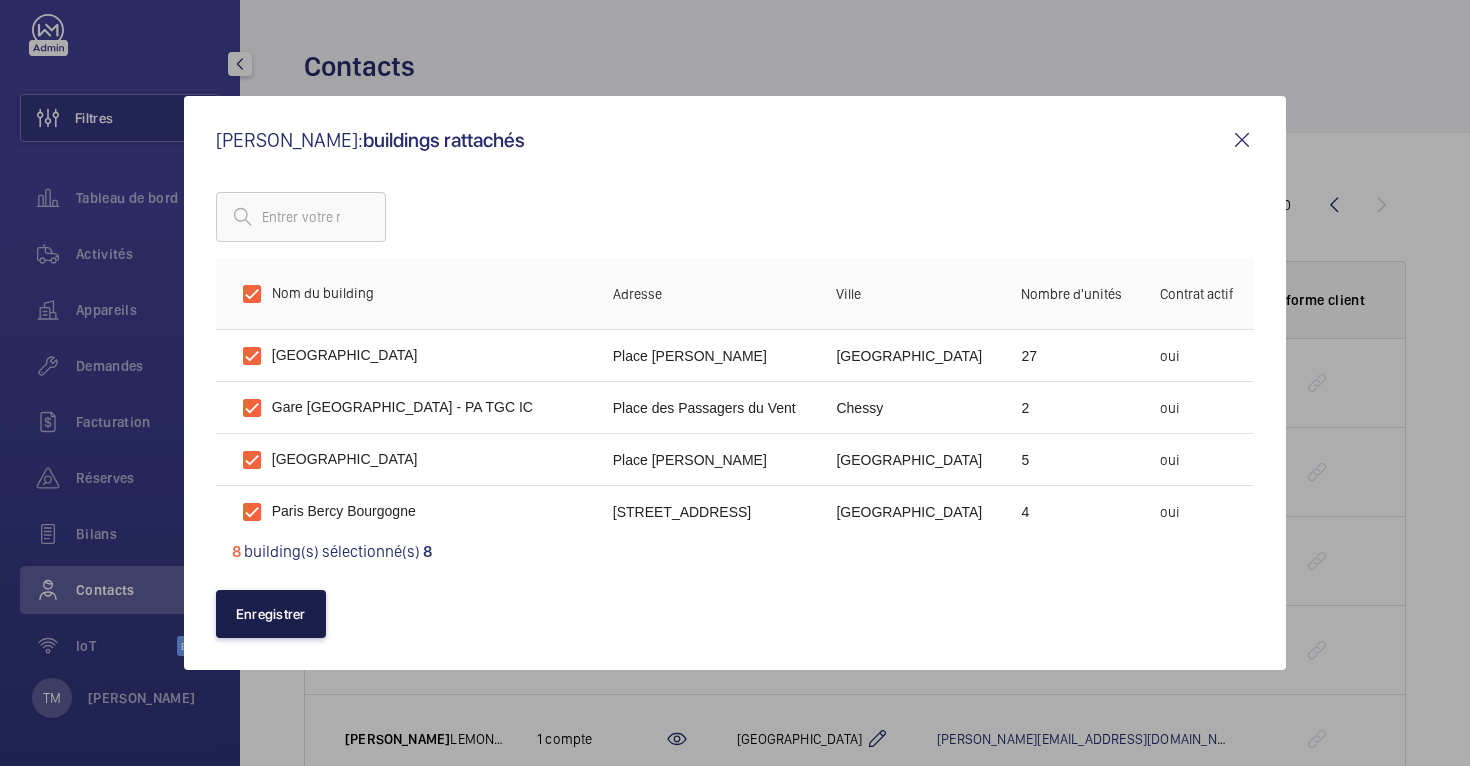 click on "Enregistrer" at bounding box center (271, 614) 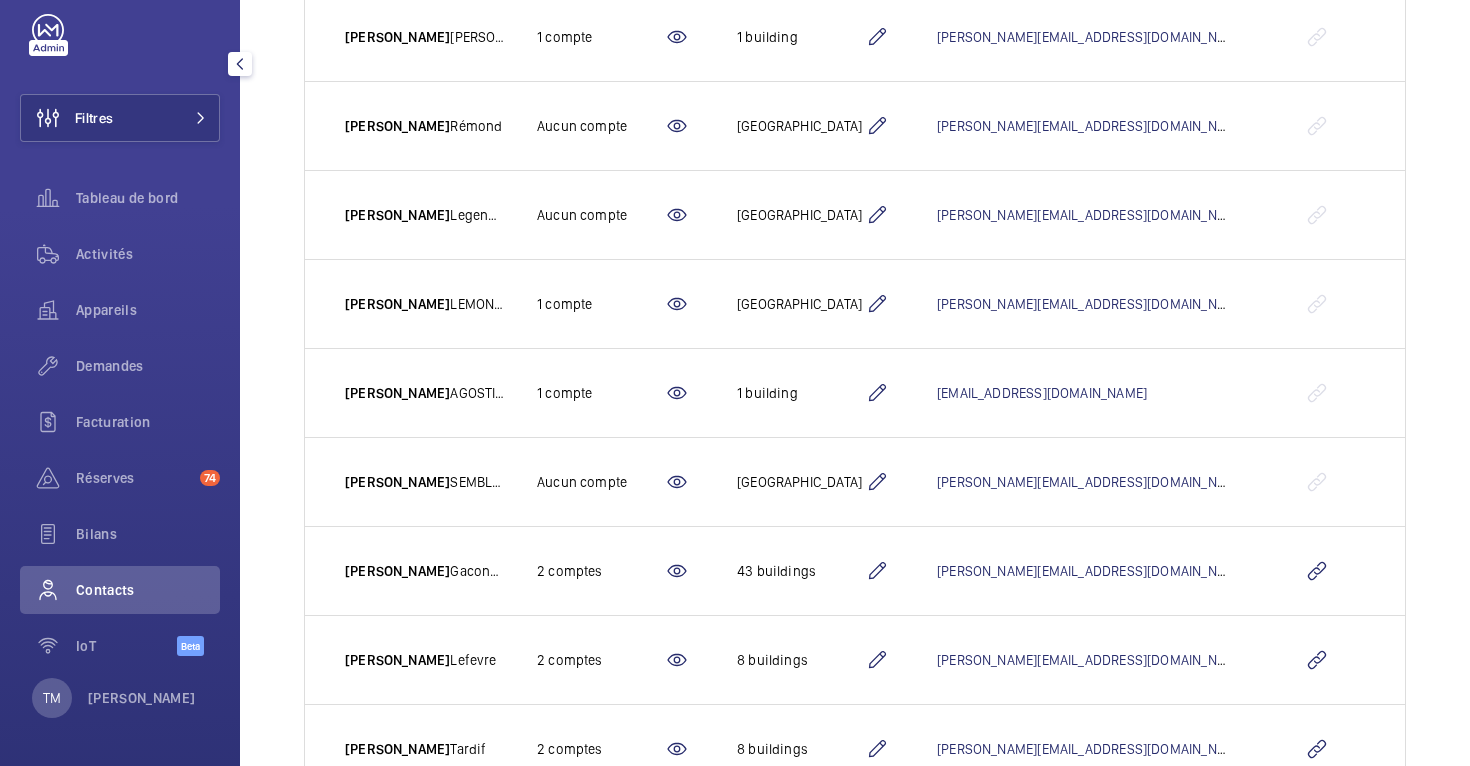 scroll, scrollTop: 511, scrollLeft: 0, axis: vertical 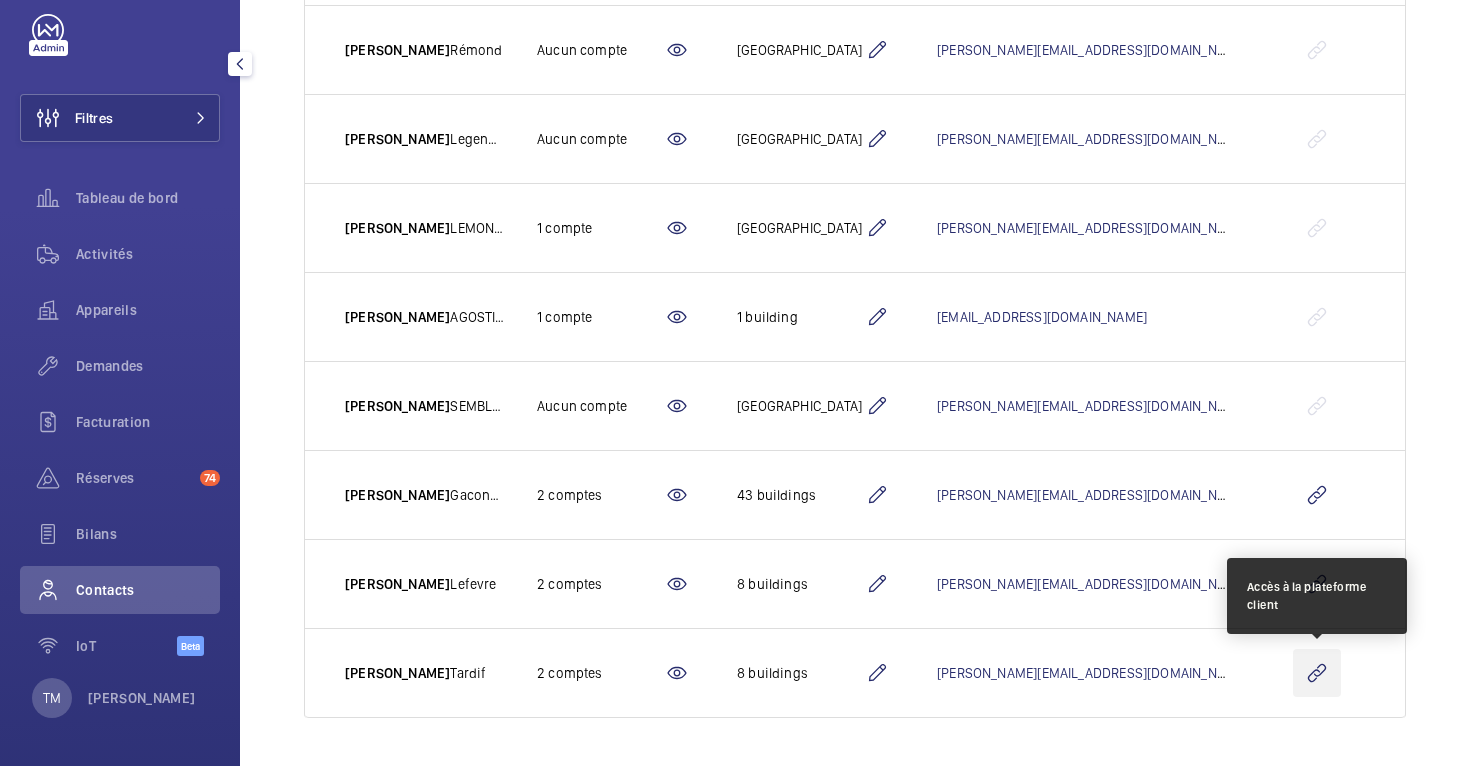 click 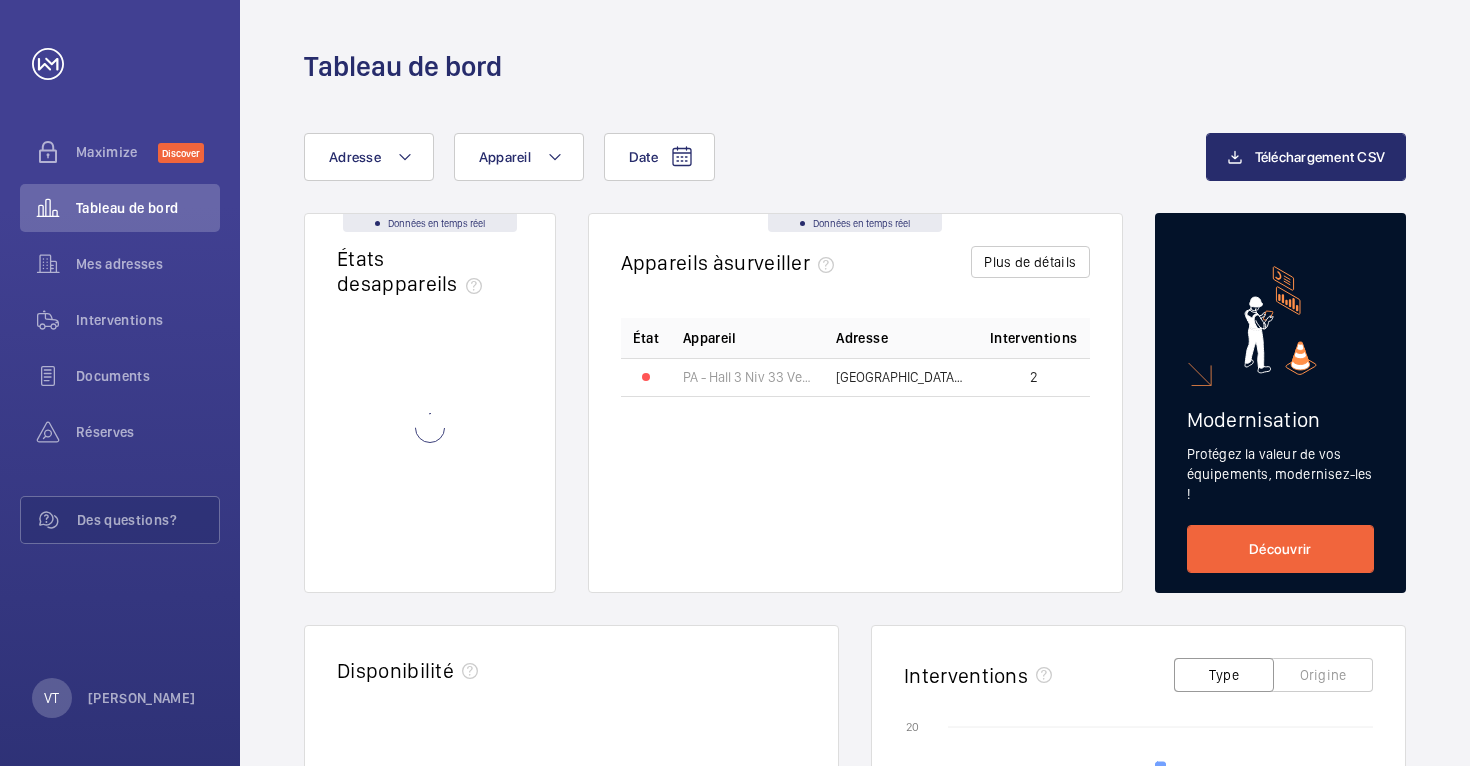 scroll, scrollTop: 0, scrollLeft: 0, axis: both 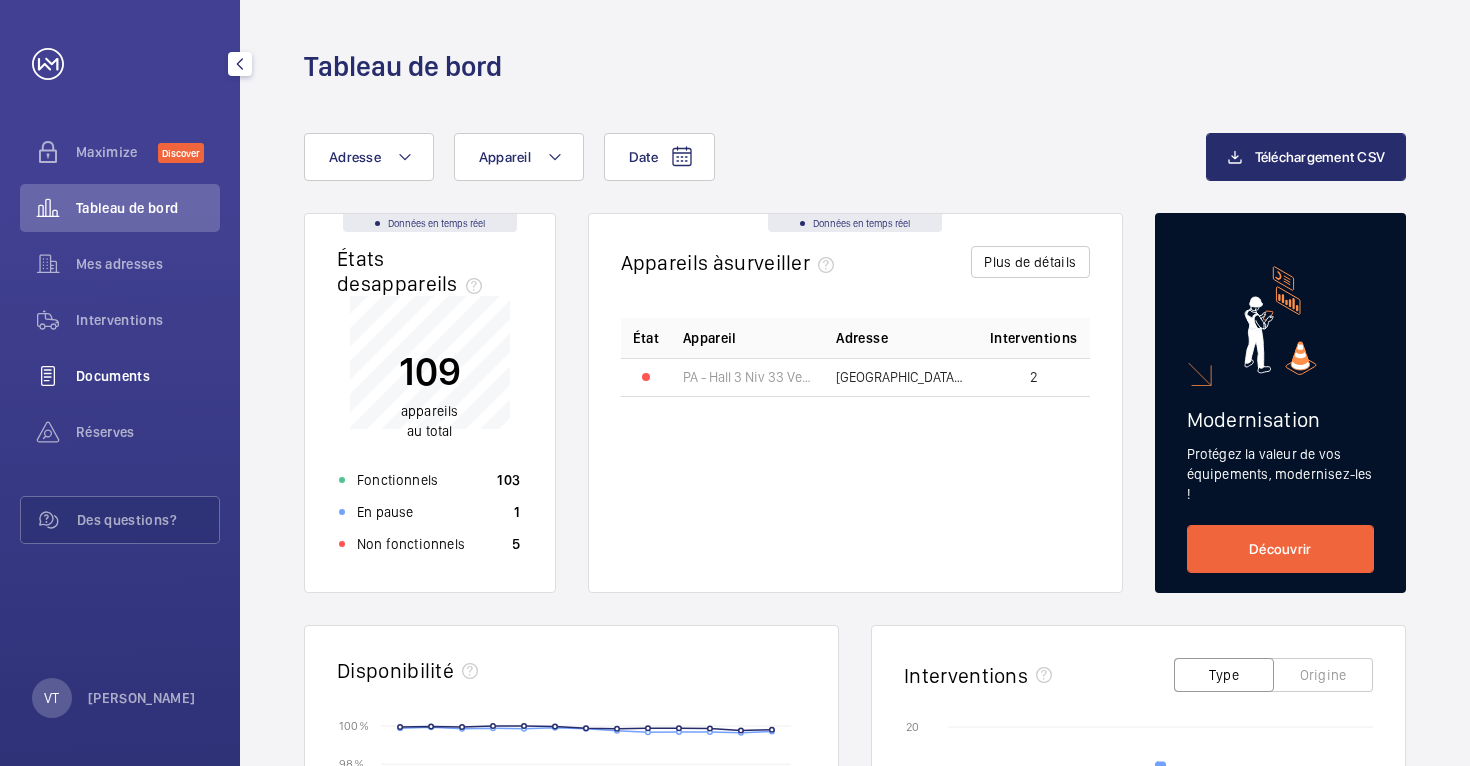 click on "Documents" 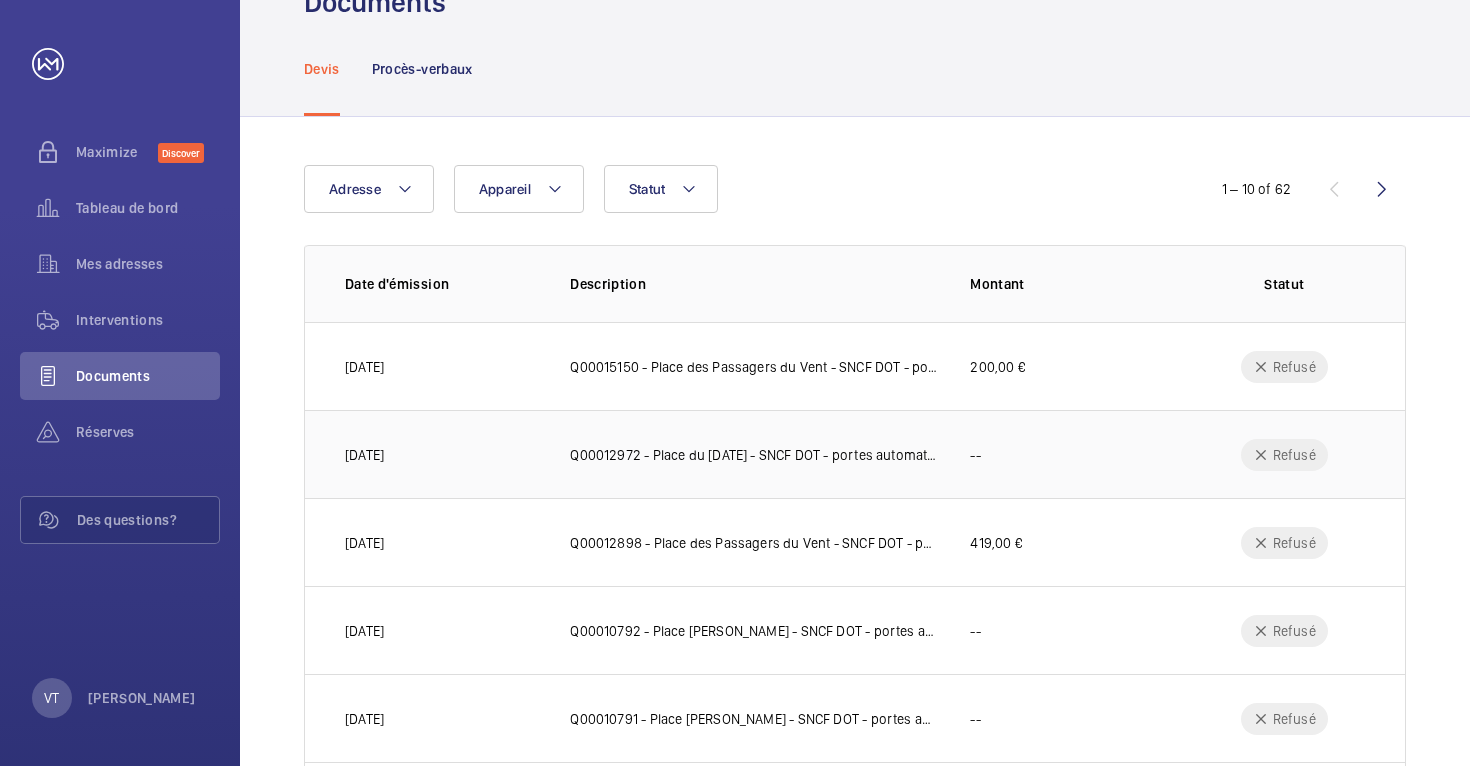 scroll, scrollTop: 68, scrollLeft: 0, axis: vertical 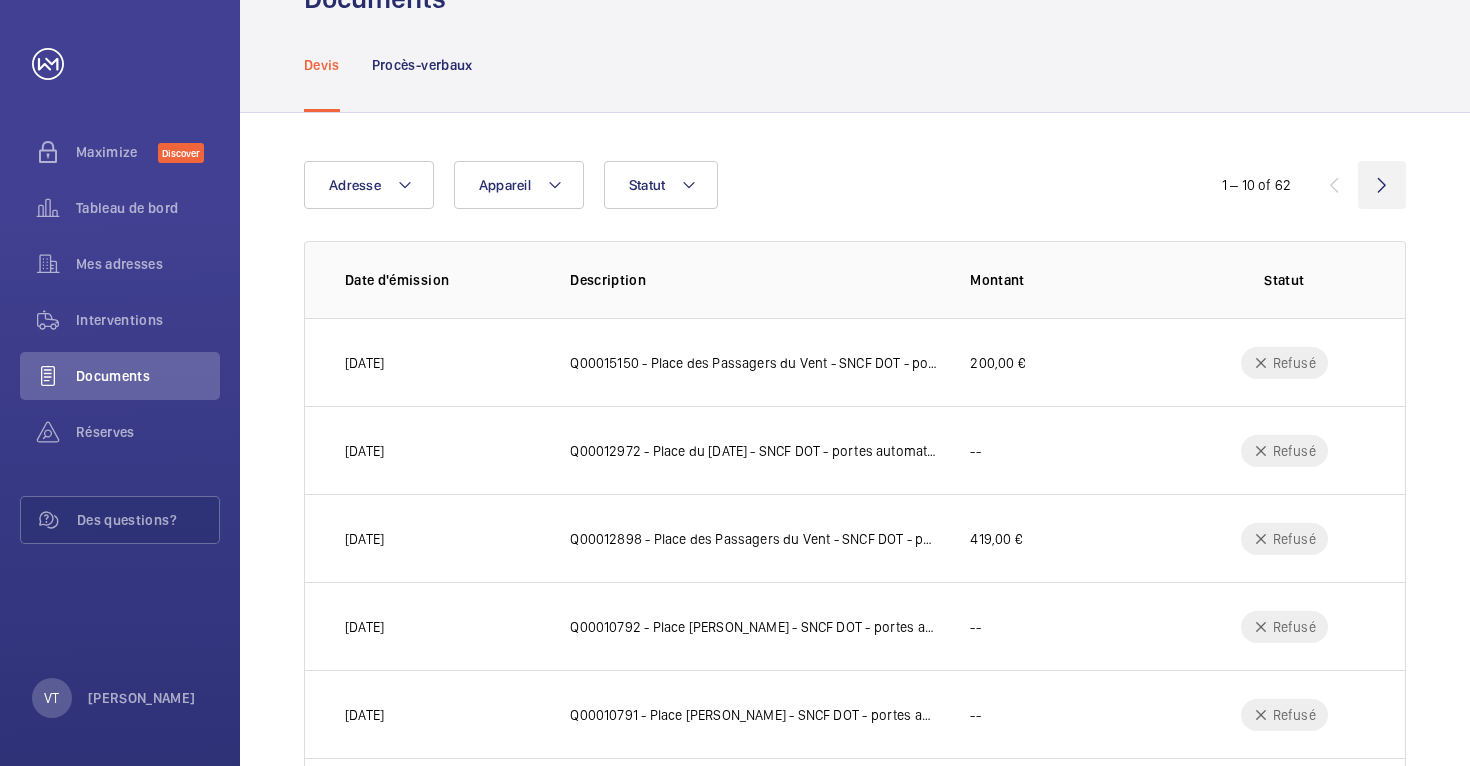 click 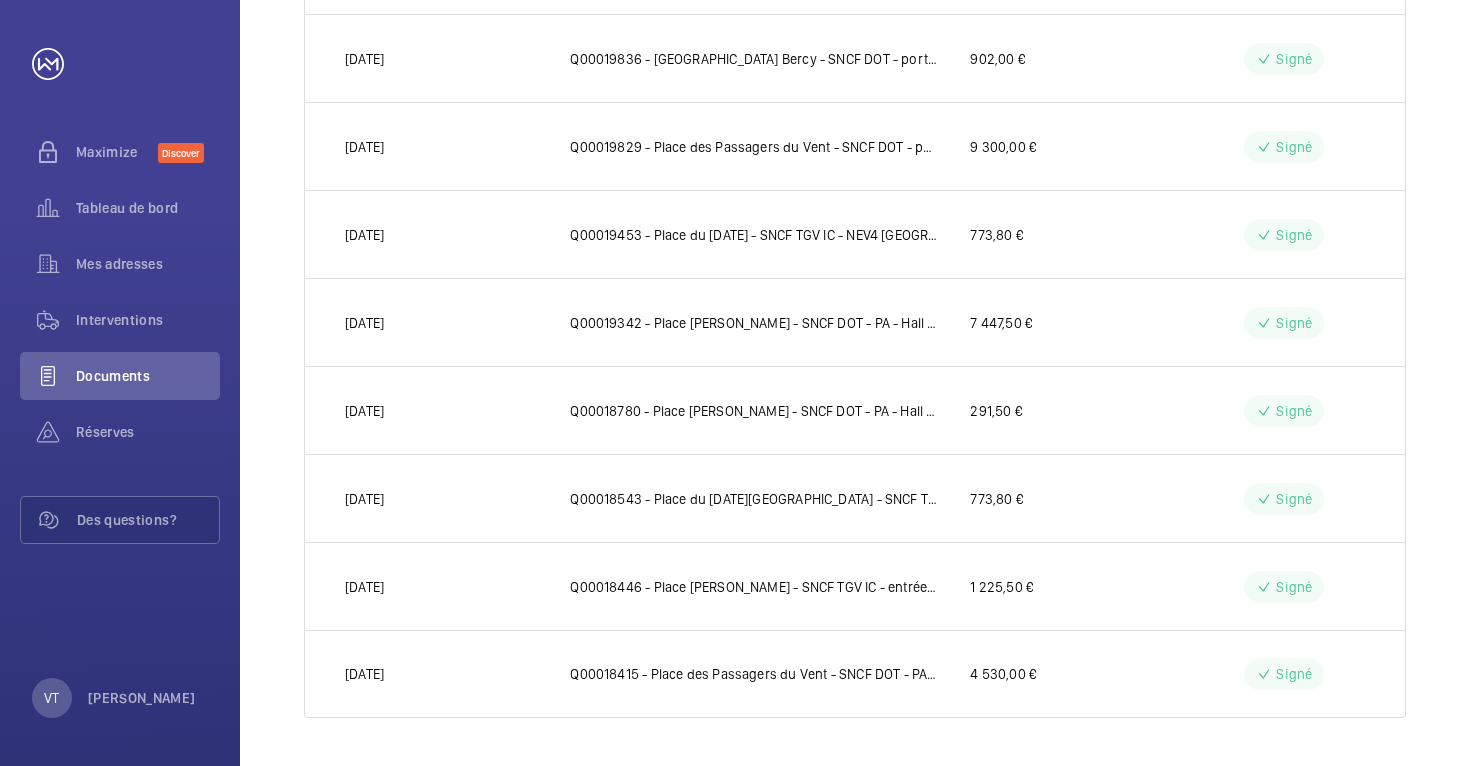 scroll, scrollTop: 0, scrollLeft: 0, axis: both 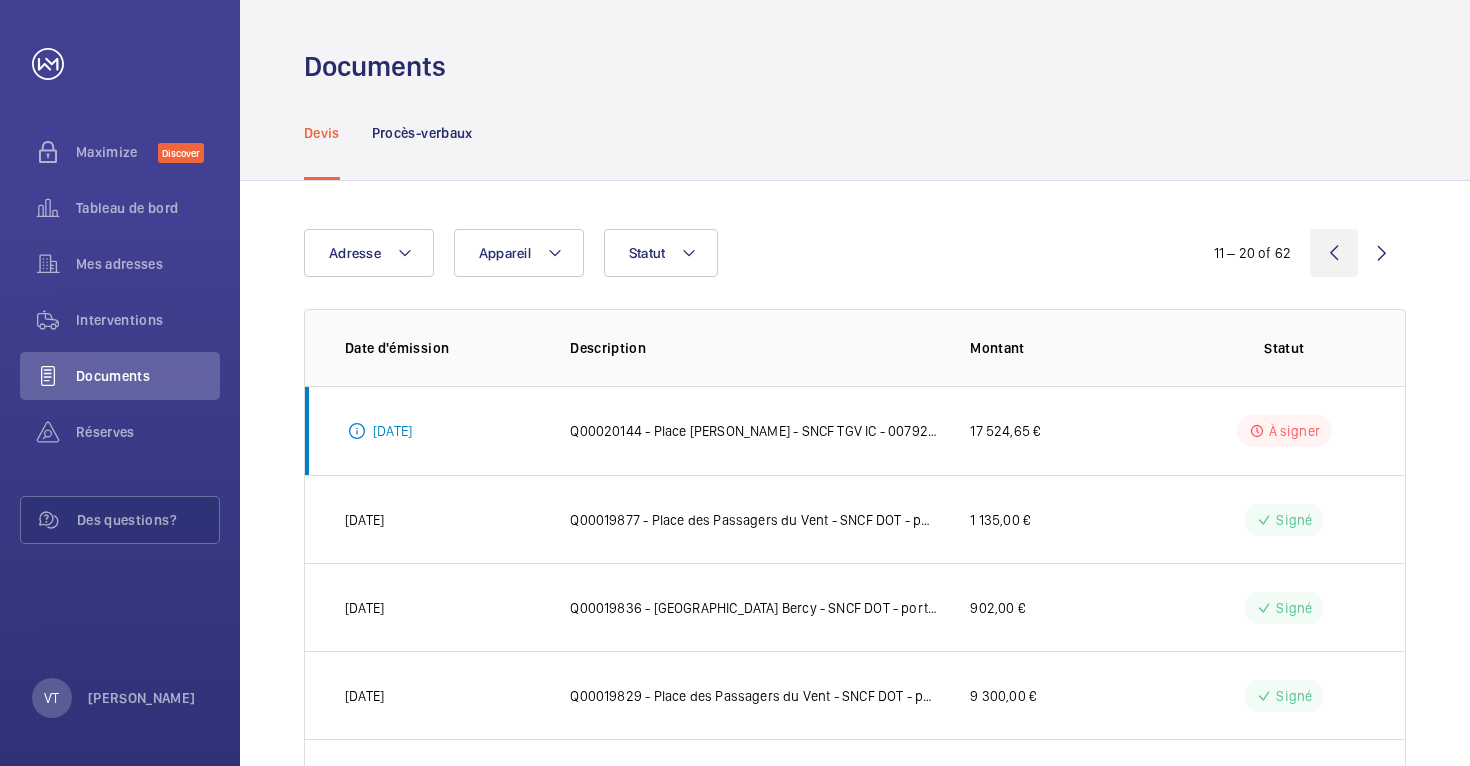 click 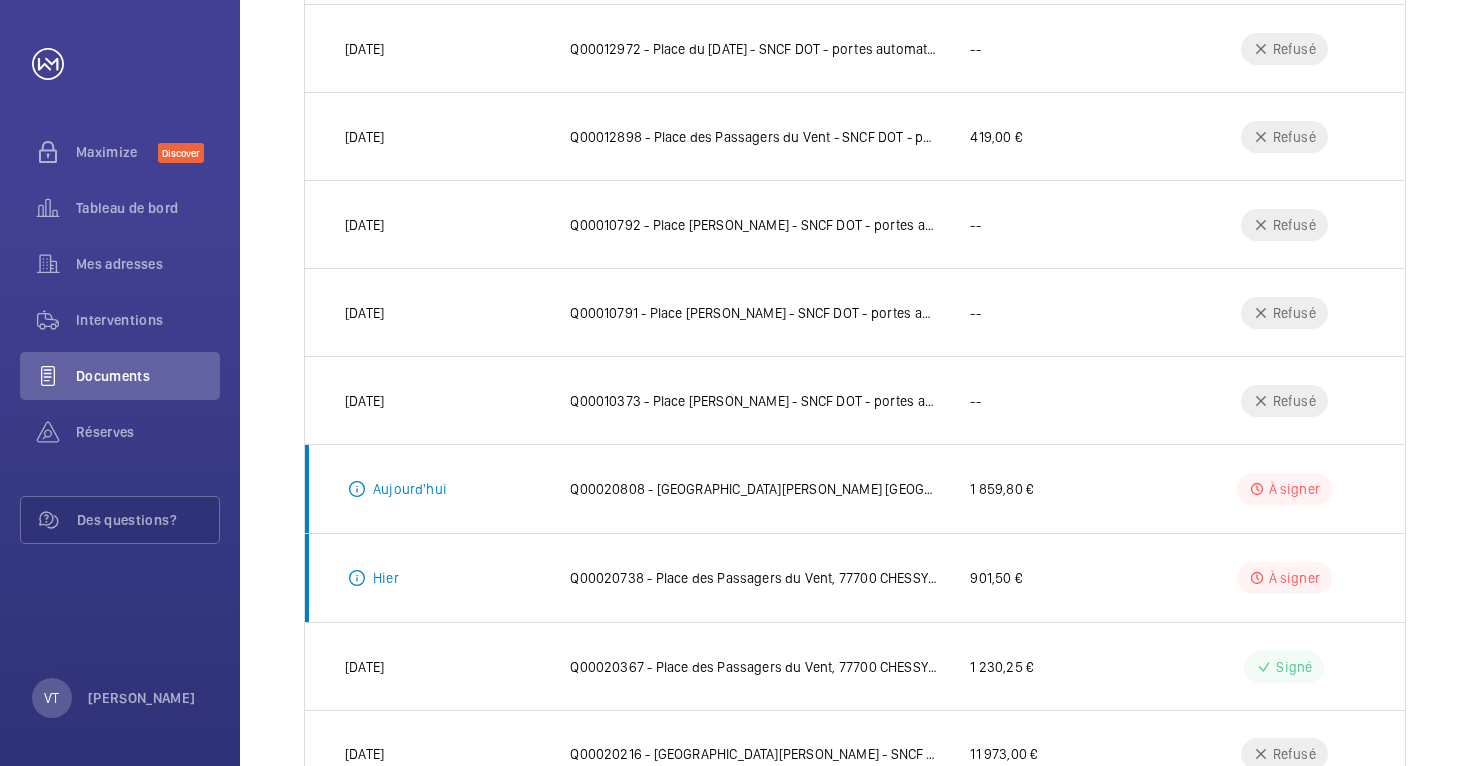 scroll, scrollTop: 550, scrollLeft: 0, axis: vertical 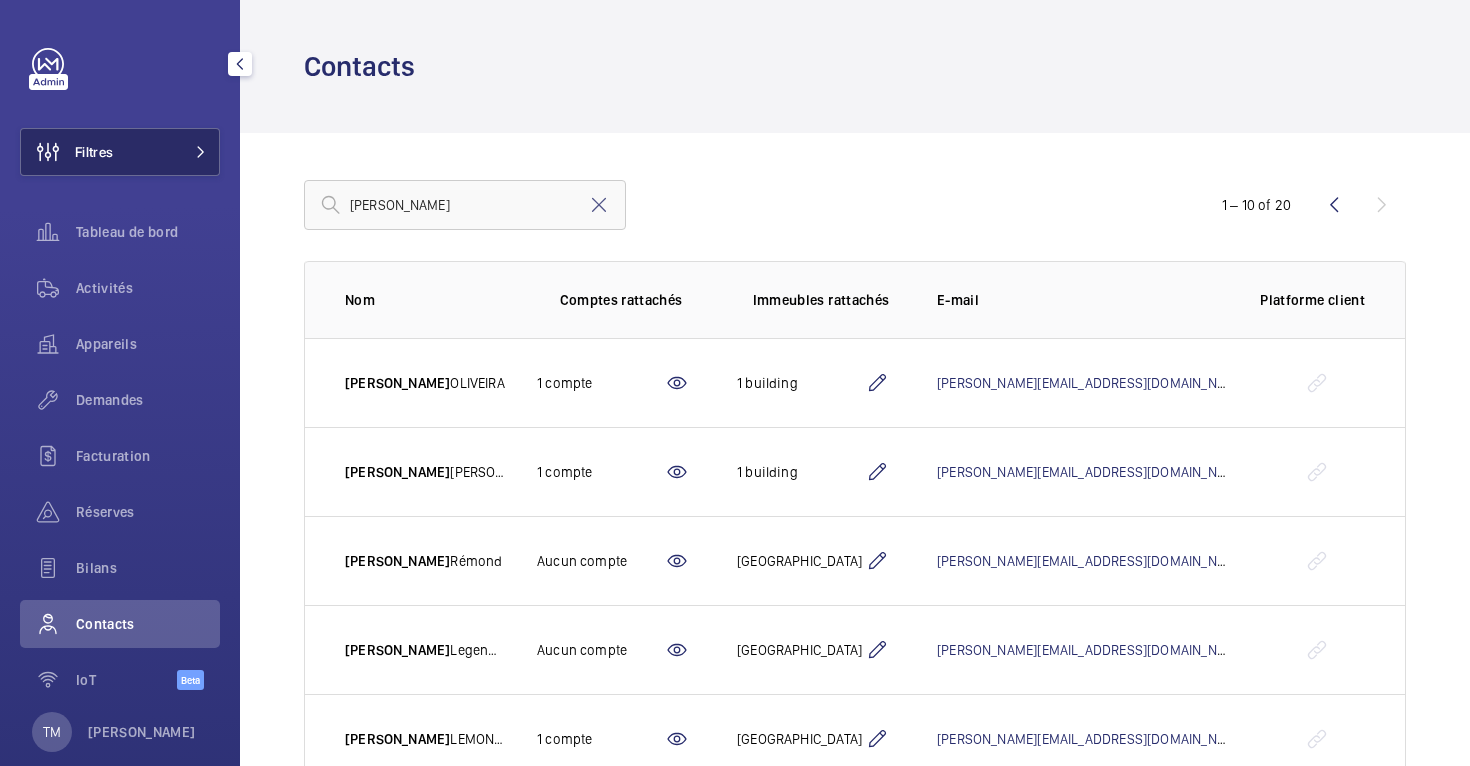 click on "Filtres" 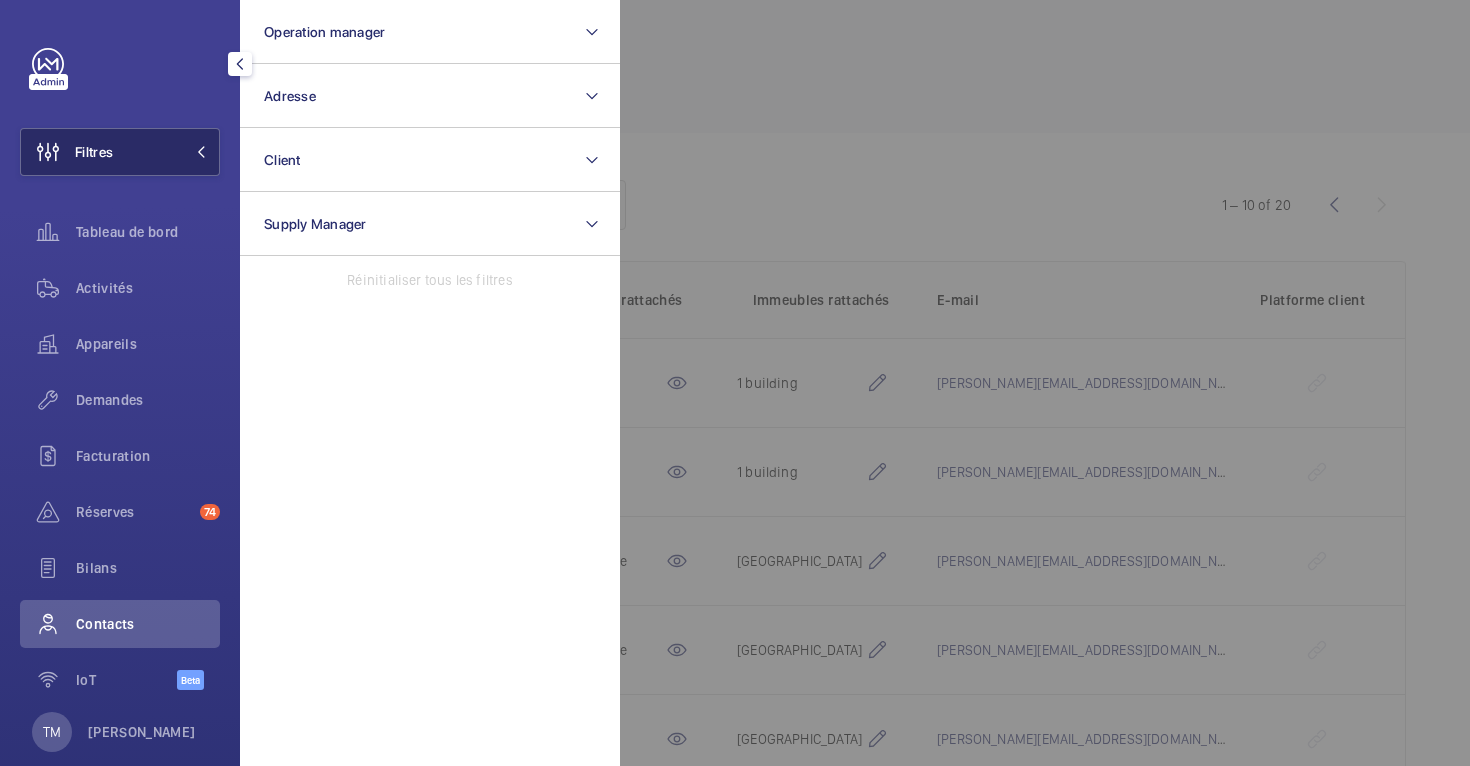 click on "Filtres" 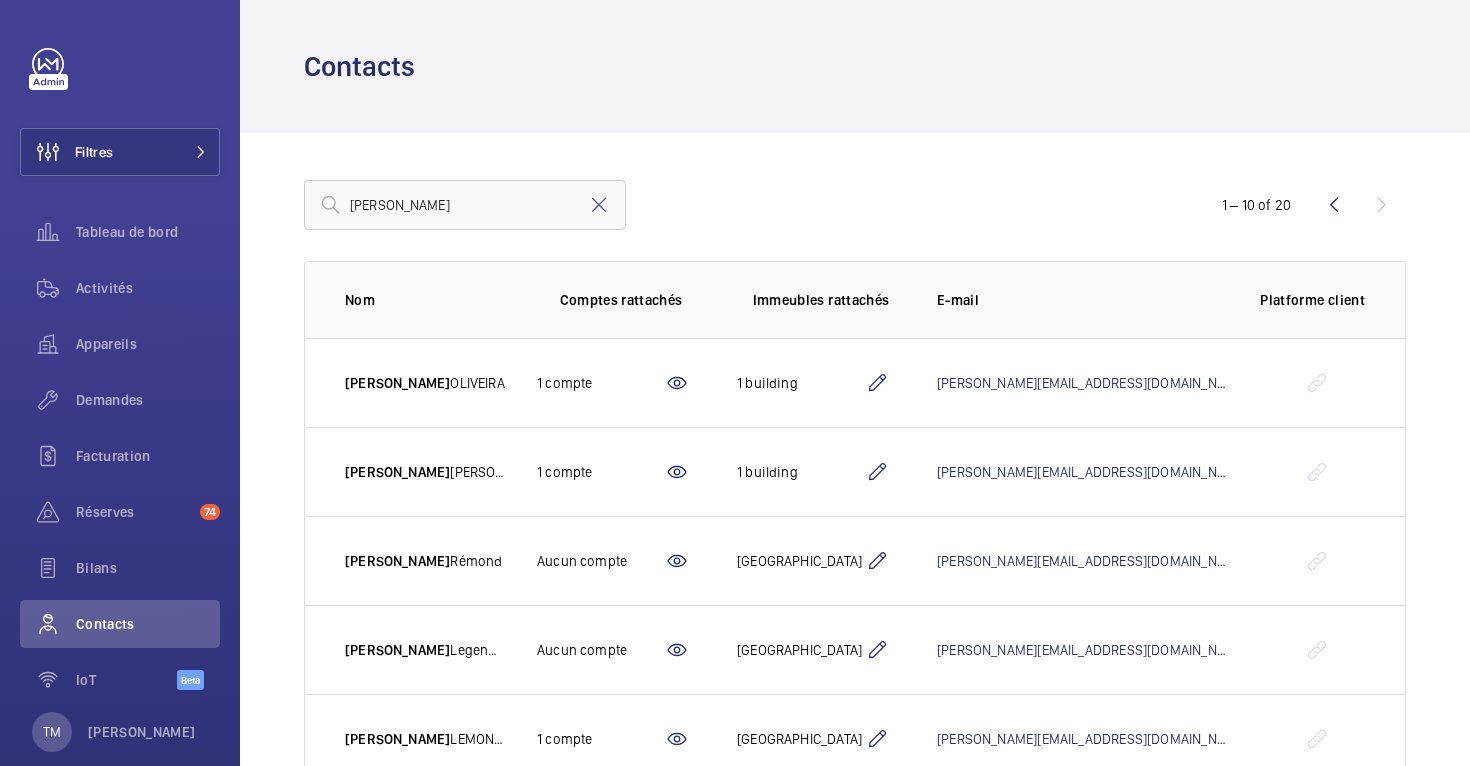 scroll, scrollTop: 511, scrollLeft: 0, axis: vertical 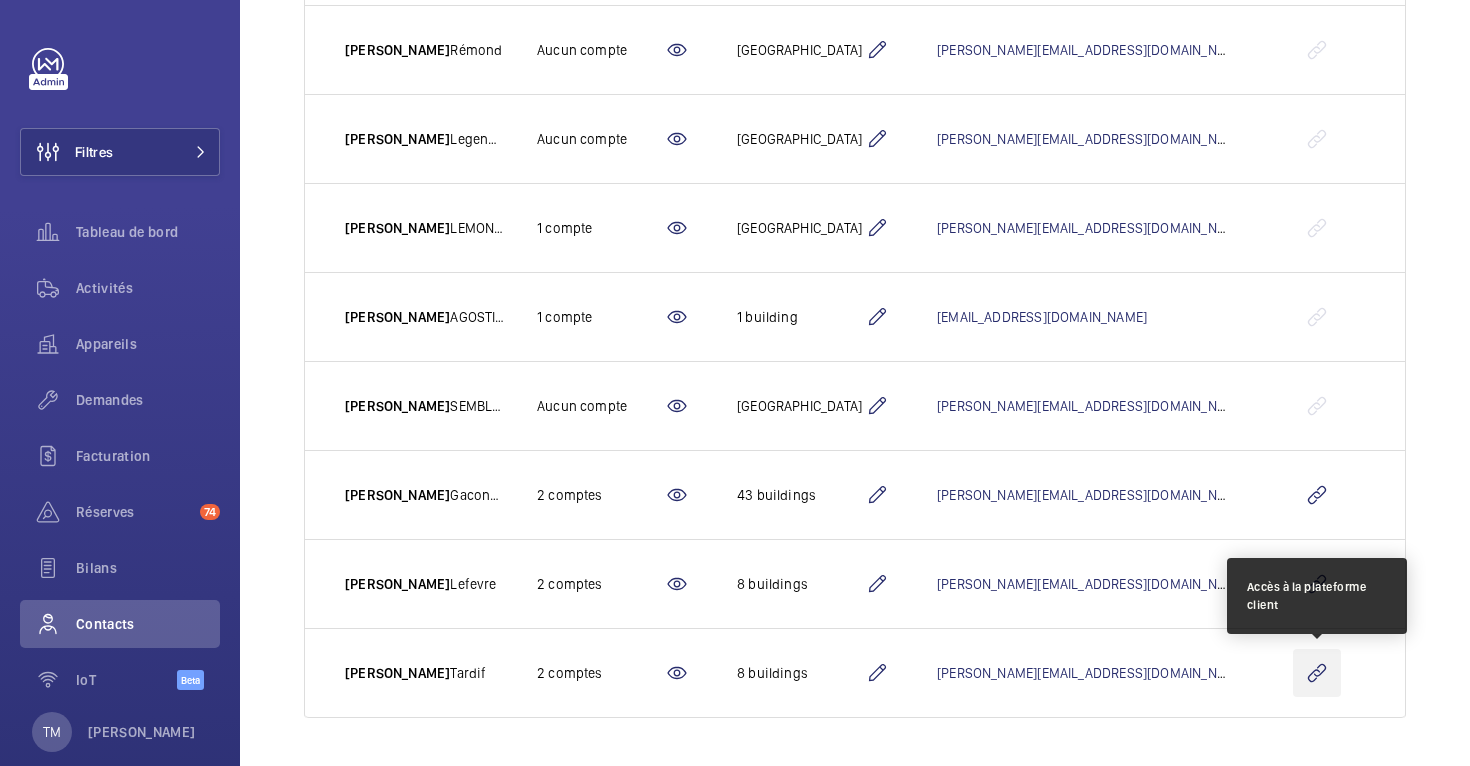 click 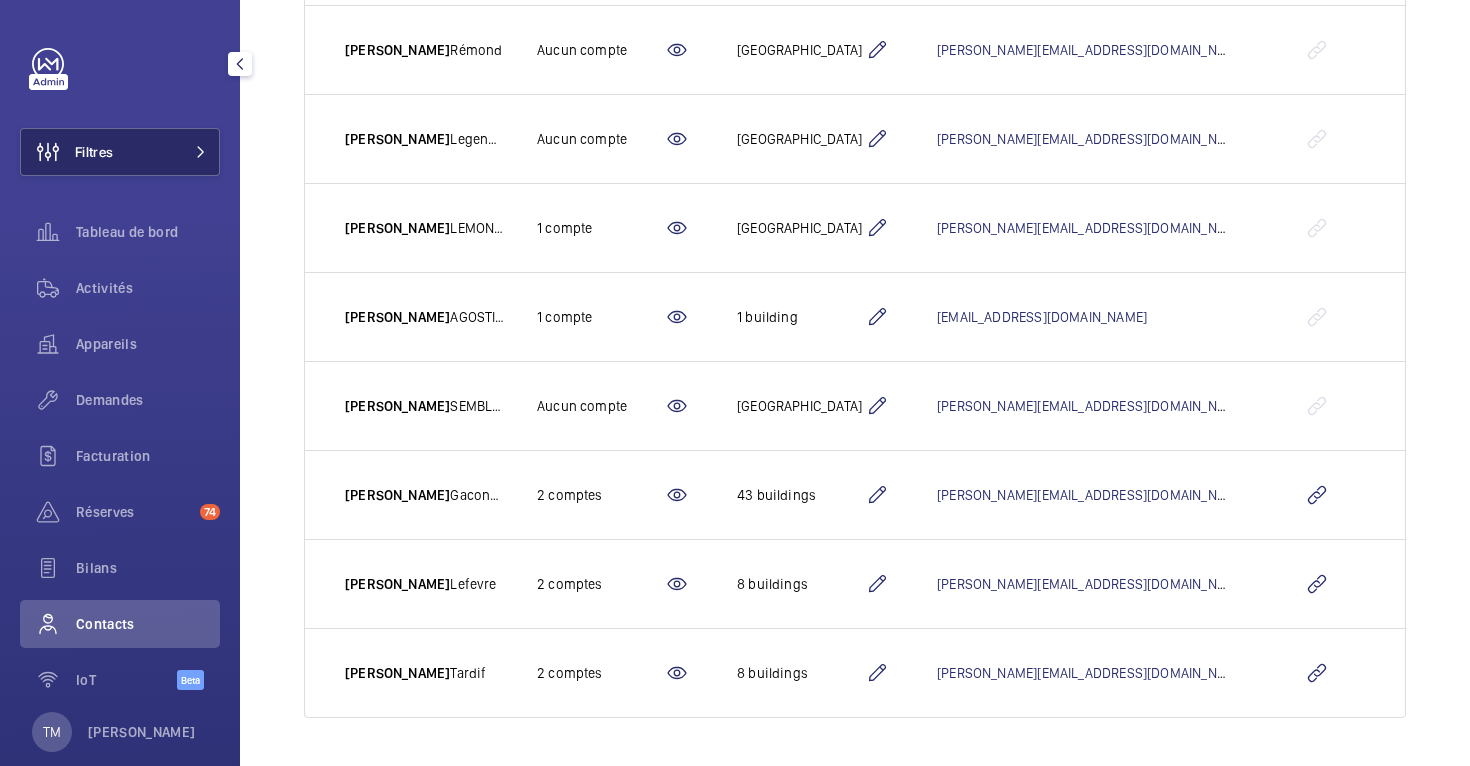 click on "Filtres" 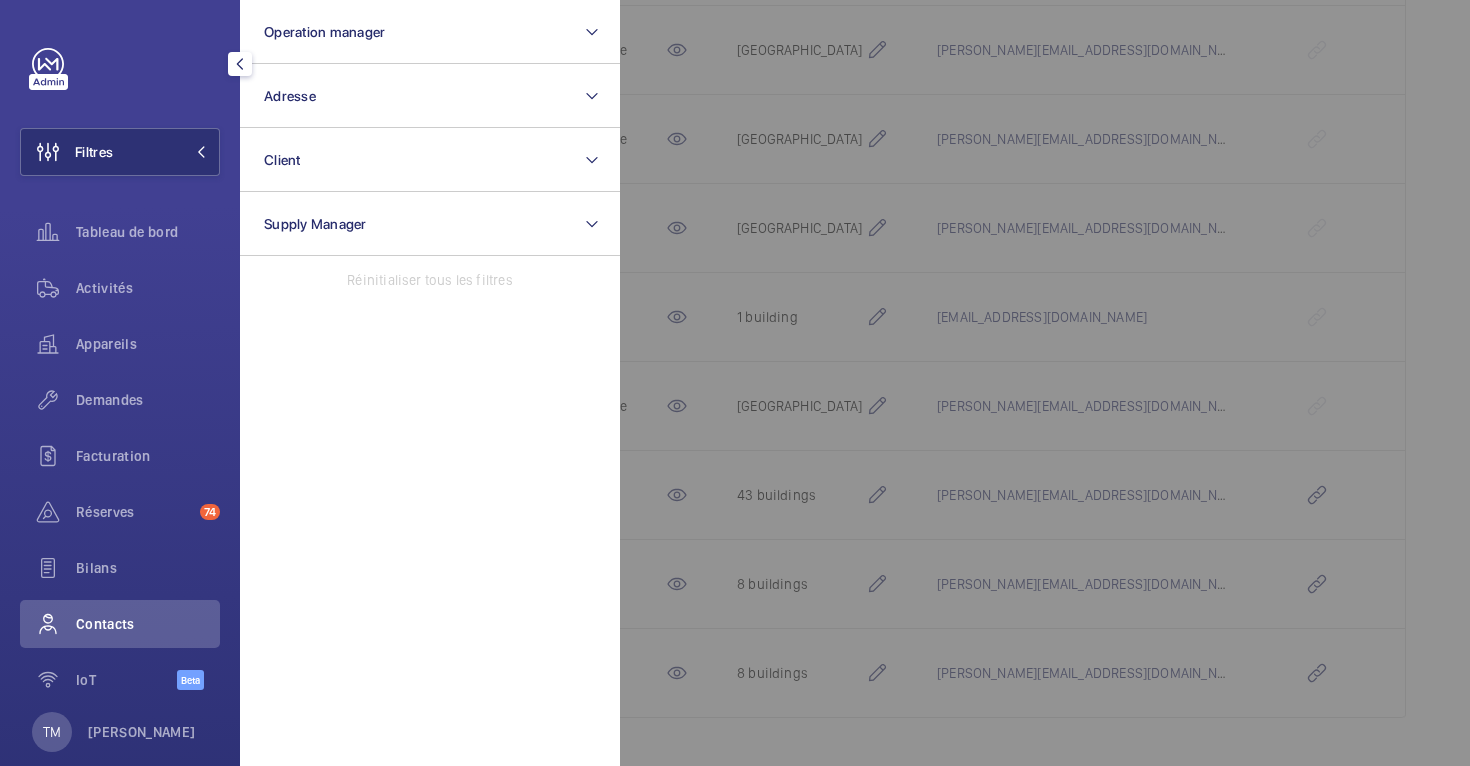 click on "Filtres  Operation manager   Adresse   Client   Supply Manager   Réinitialiser tous les filtres   Tableau de bord   Activités   Appareils   Demandes   Facturation   Réserves  74  Bilans   Contacts   IoT  Beta" 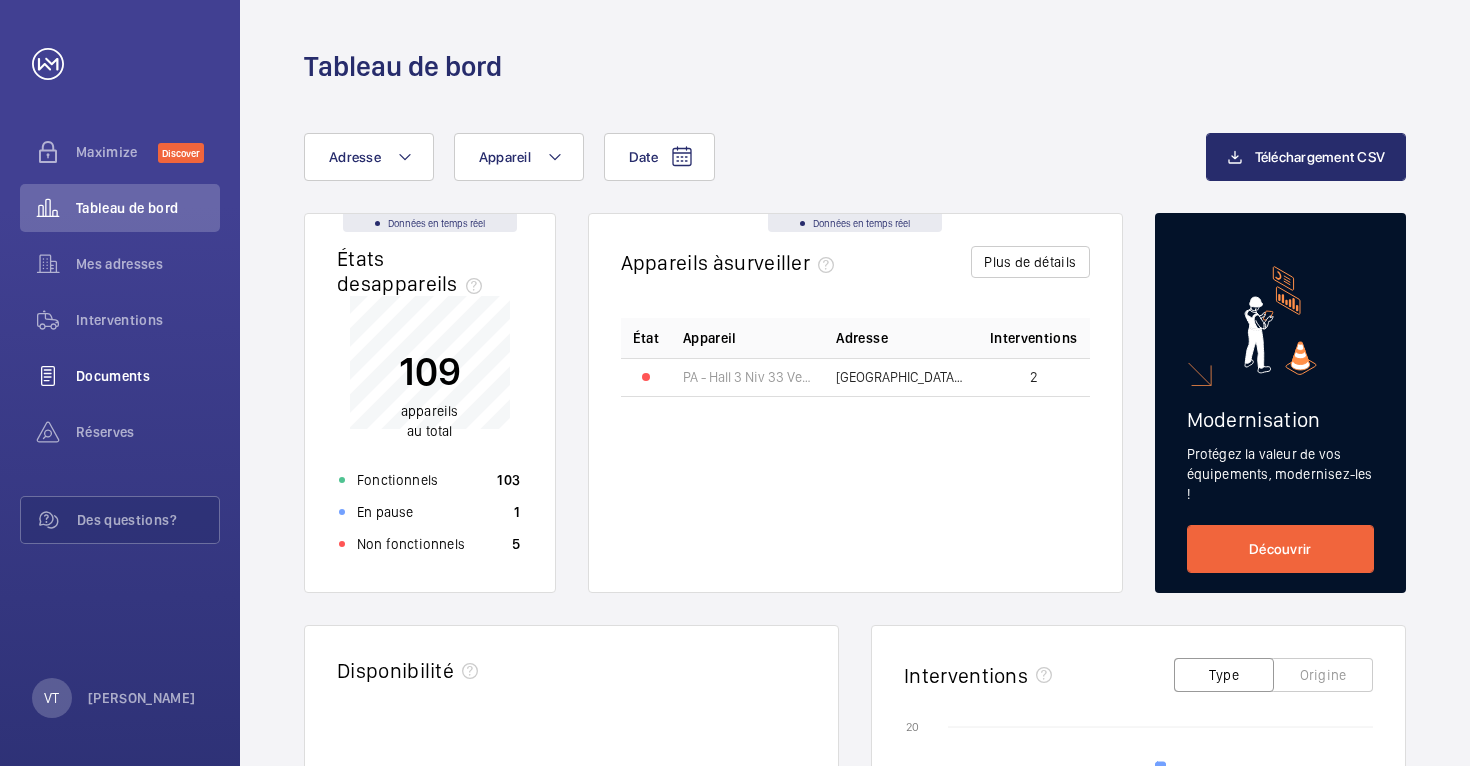 scroll, scrollTop: 0, scrollLeft: 0, axis: both 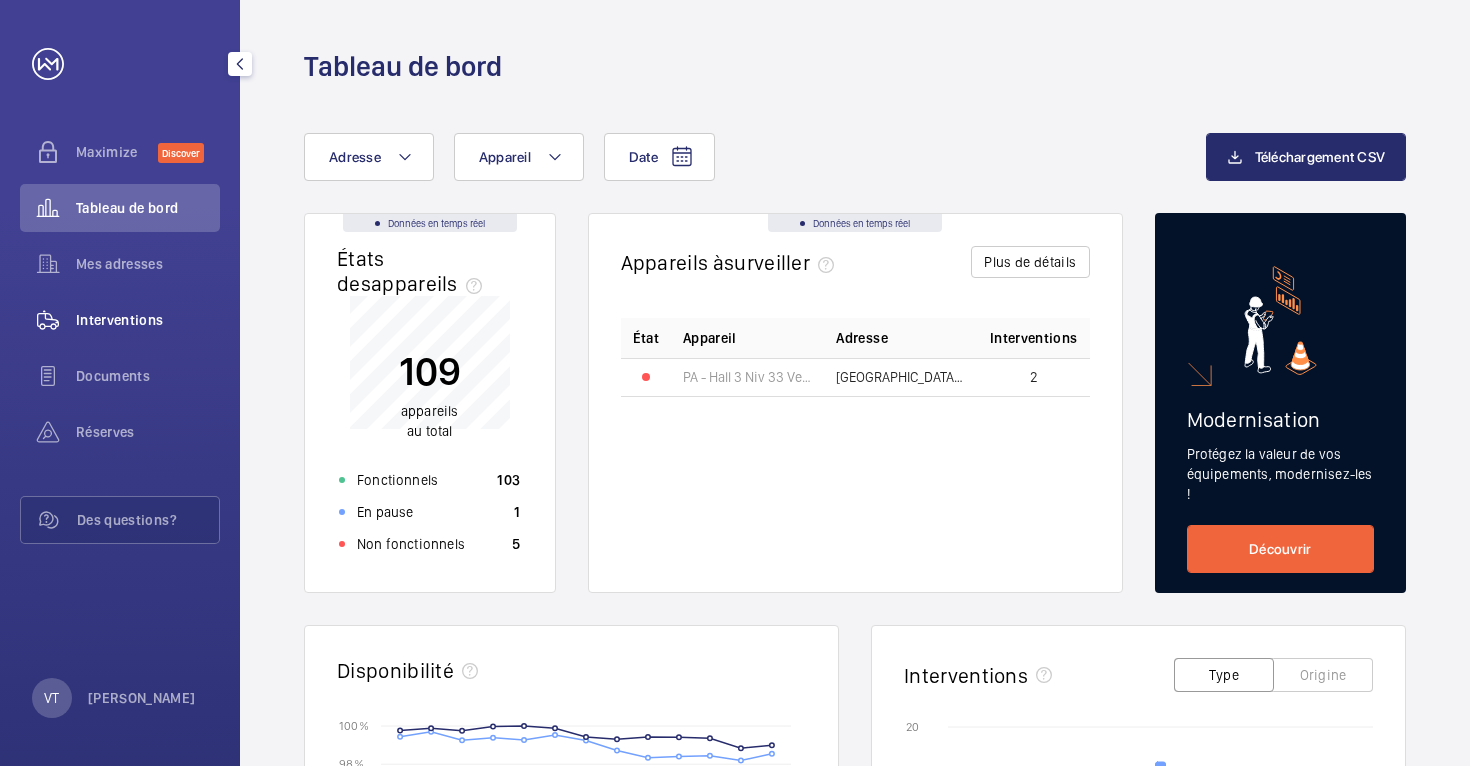 click on "Interventions" 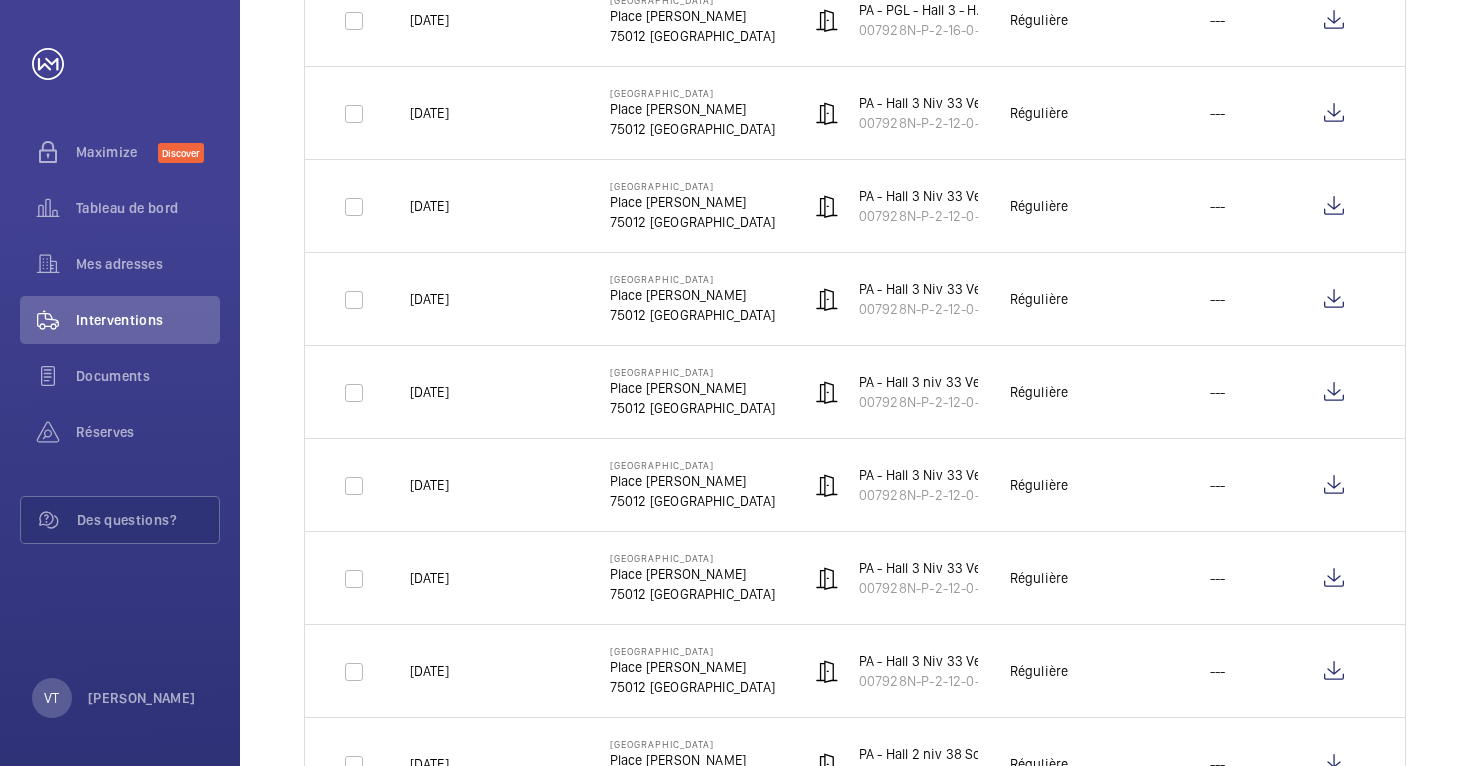 scroll, scrollTop: 0, scrollLeft: 0, axis: both 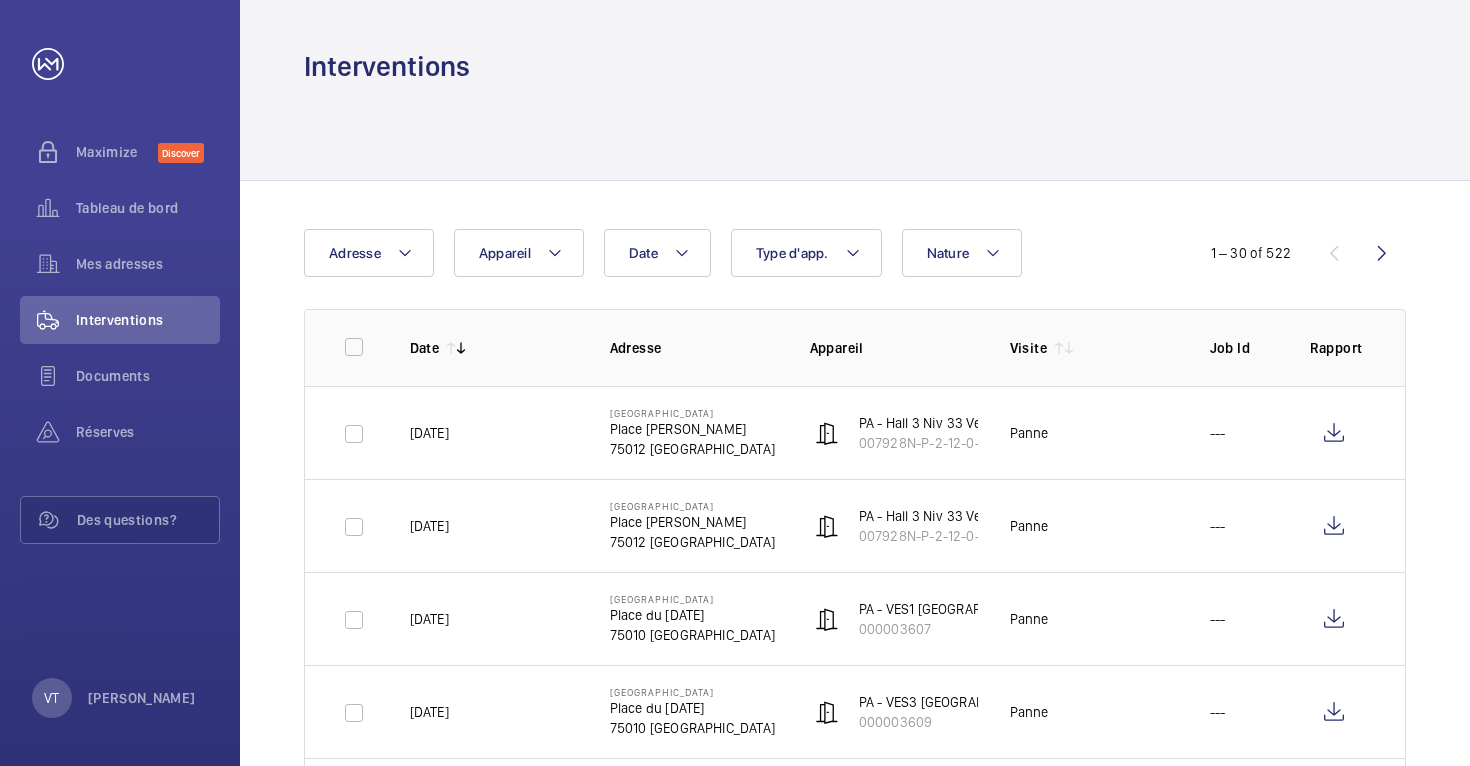 click 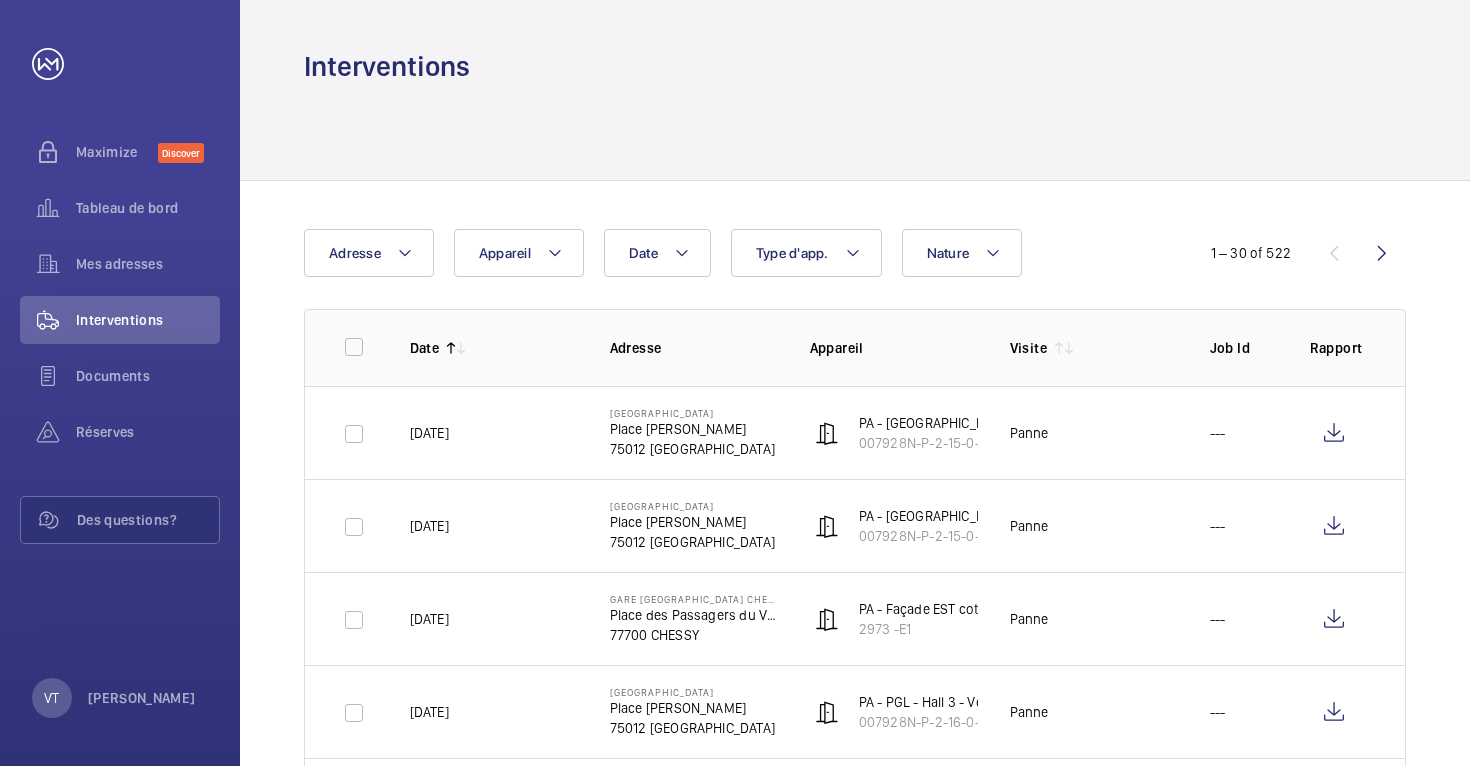 click 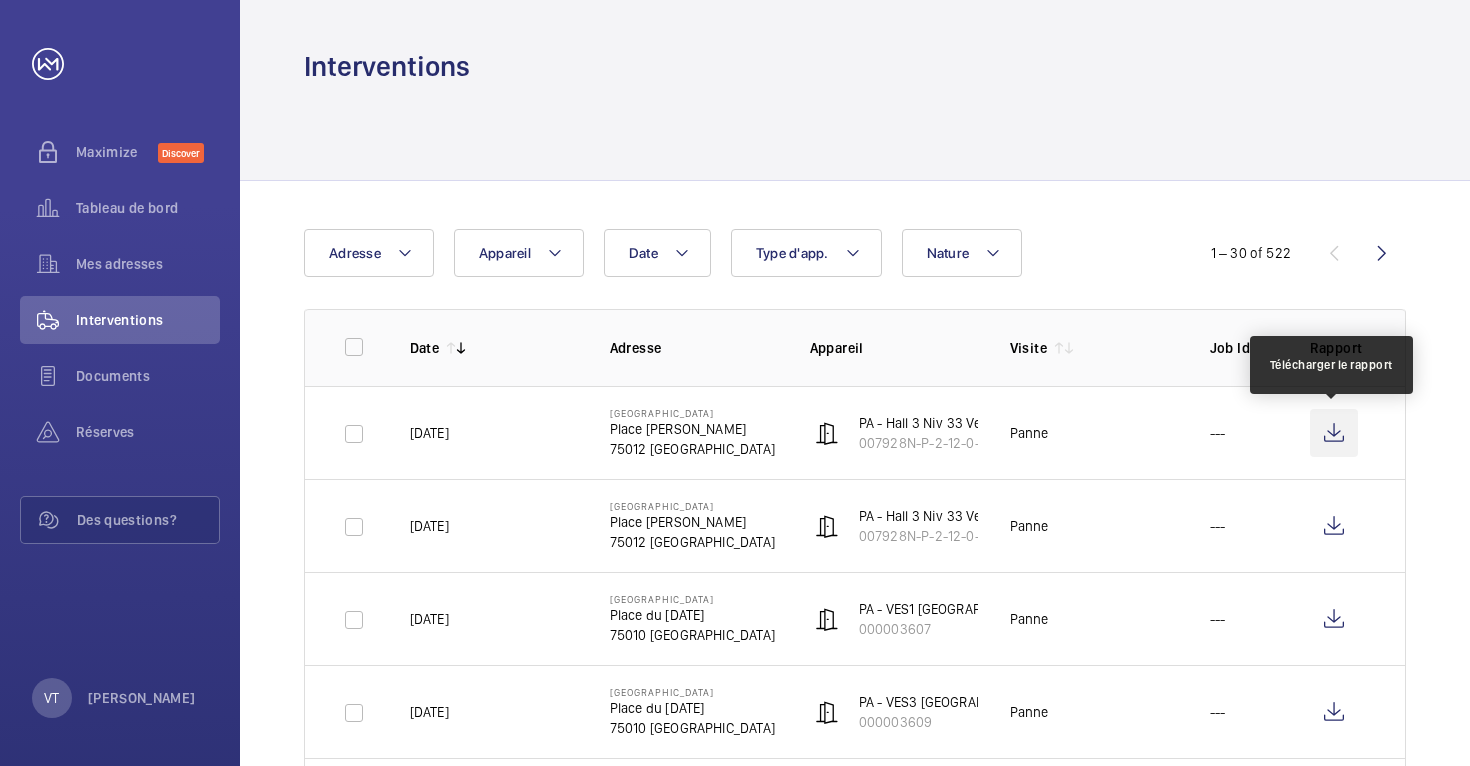 click 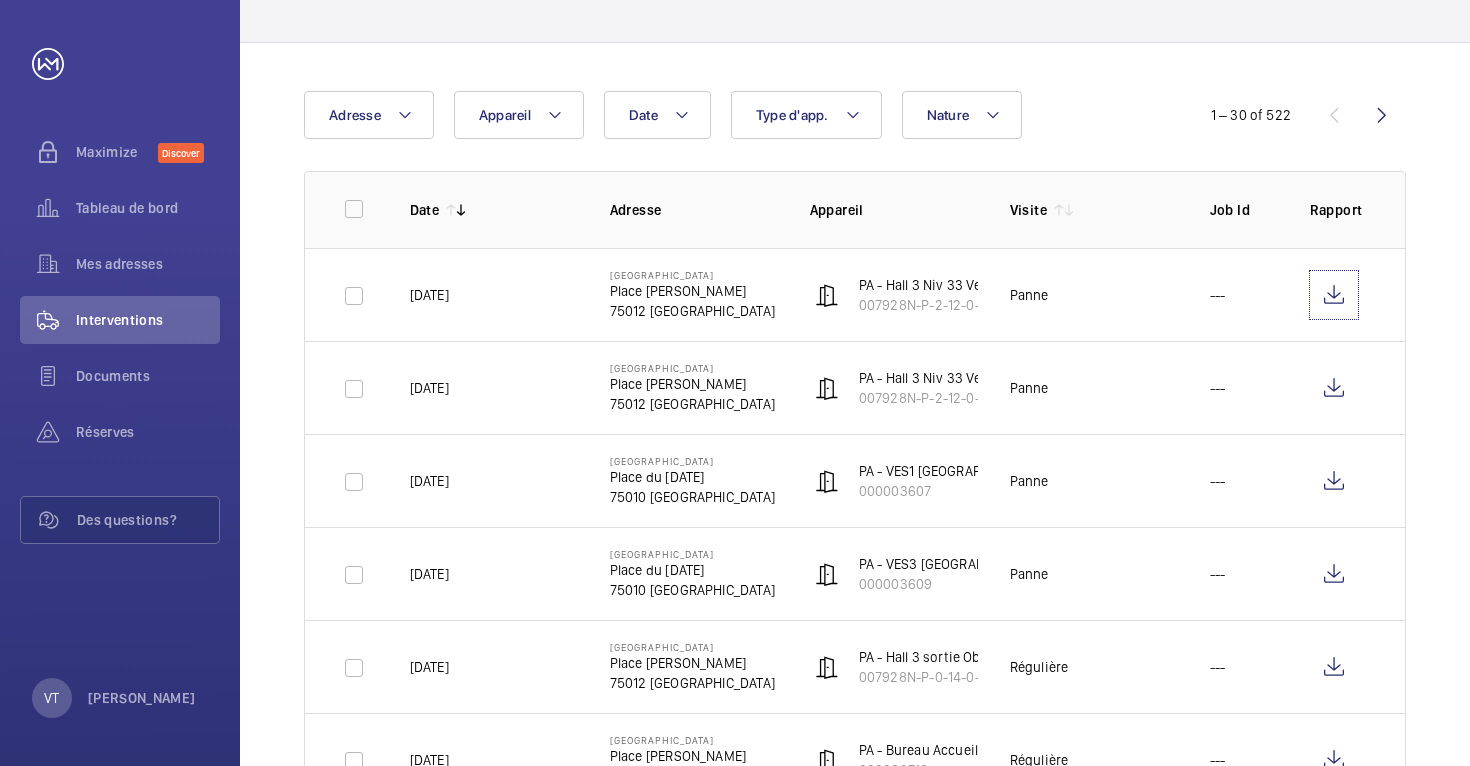 scroll, scrollTop: 137, scrollLeft: 0, axis: vertical 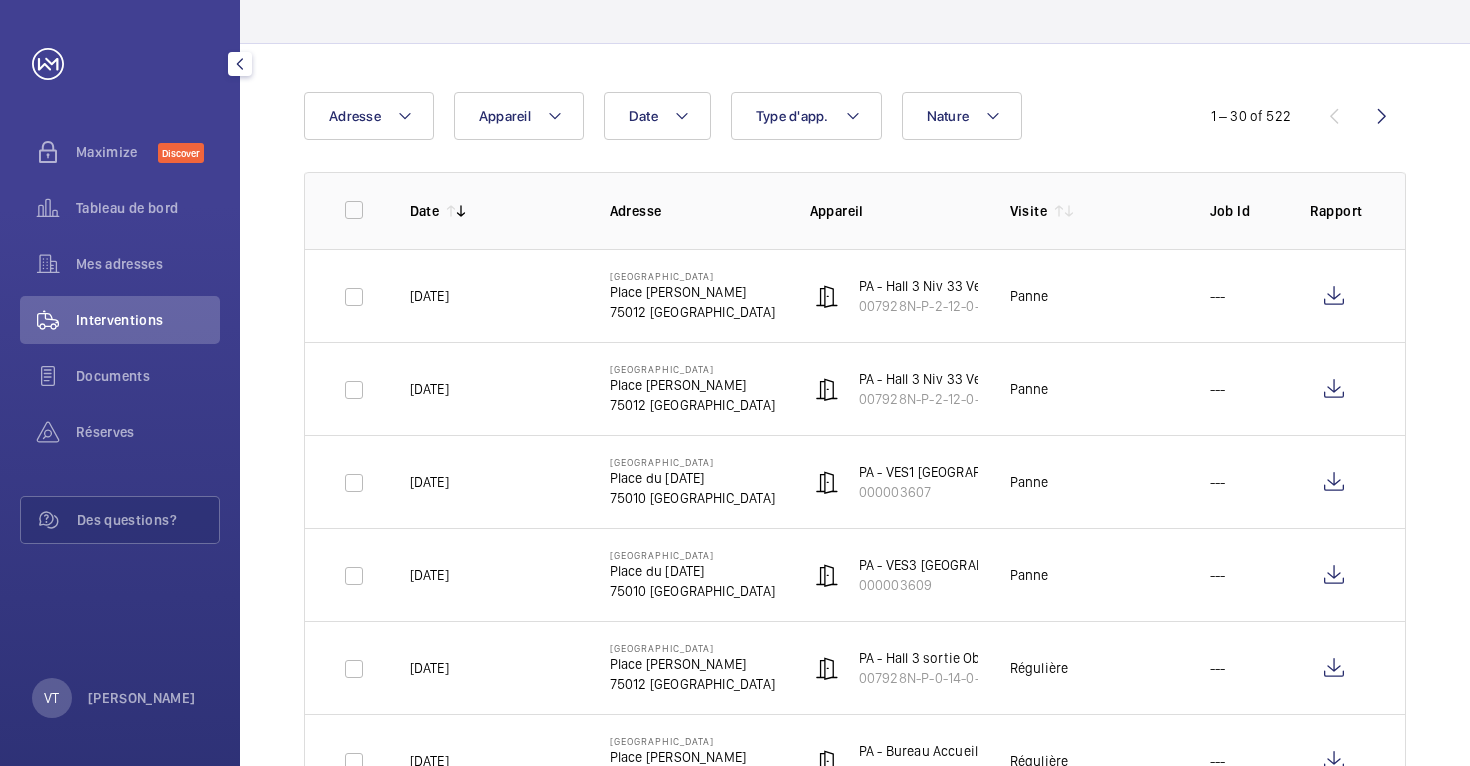 click on "Interventions" 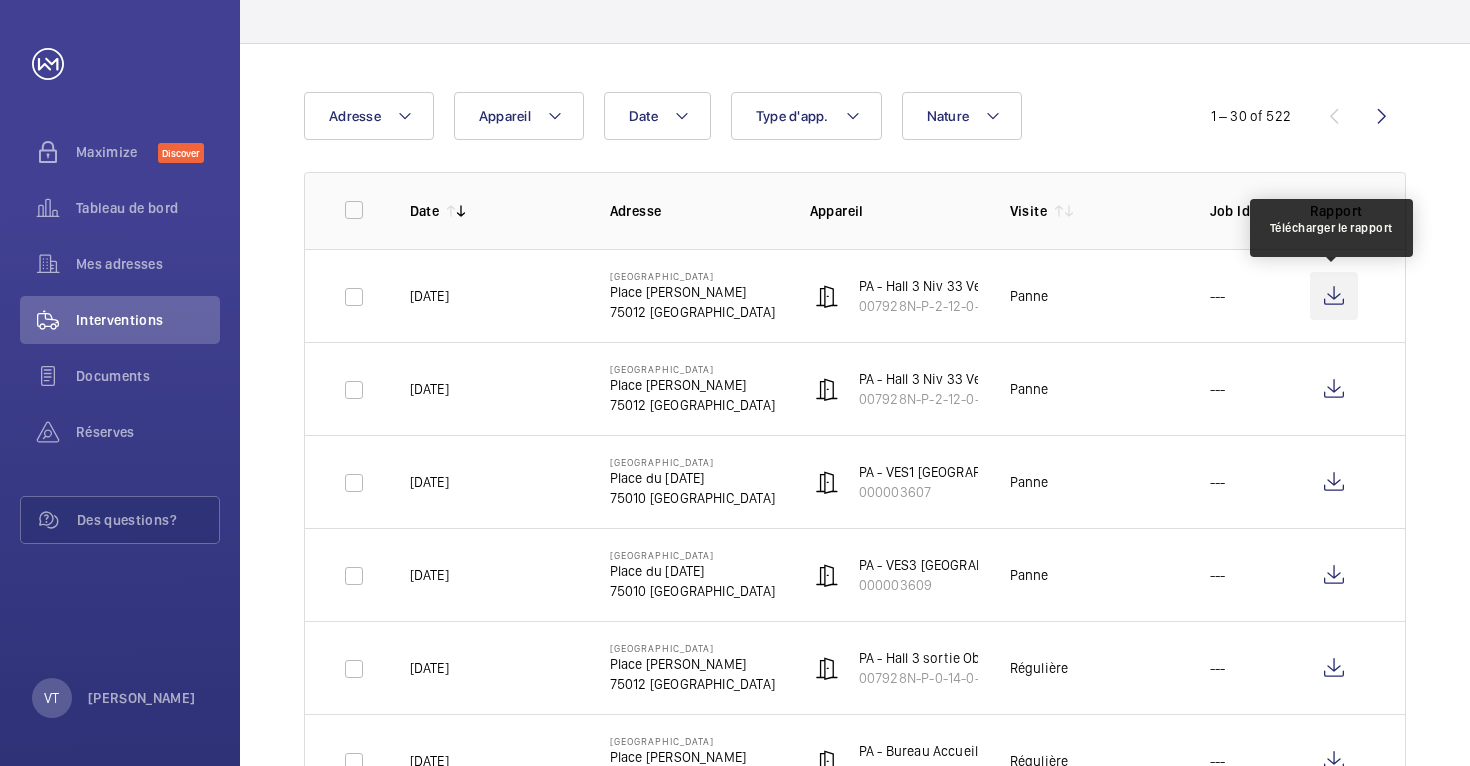 click 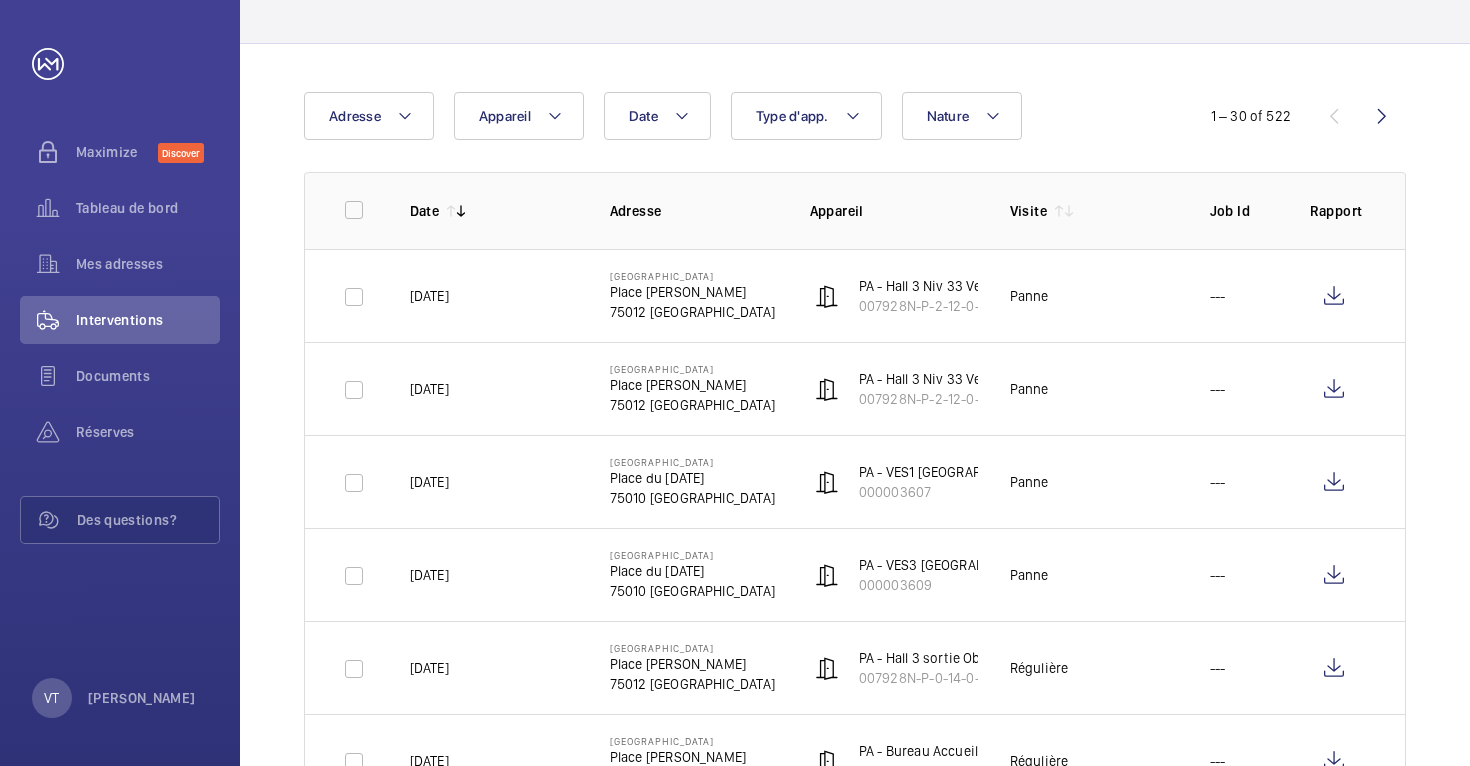 click on "Date Adresse  Appareil  Type d'app.   Nature" 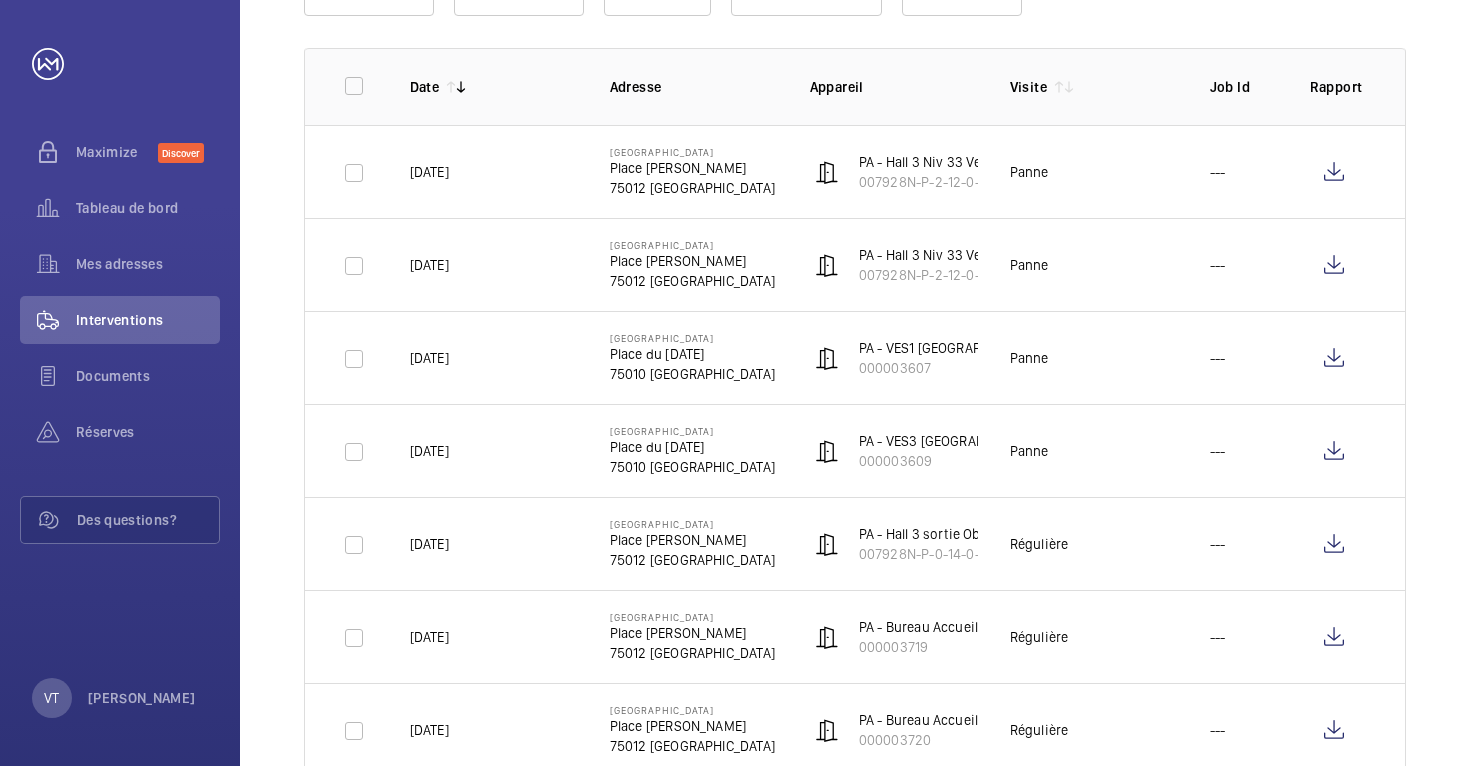 scroll, scrollTop: 226, scrollLeft: 0, axis: vertical 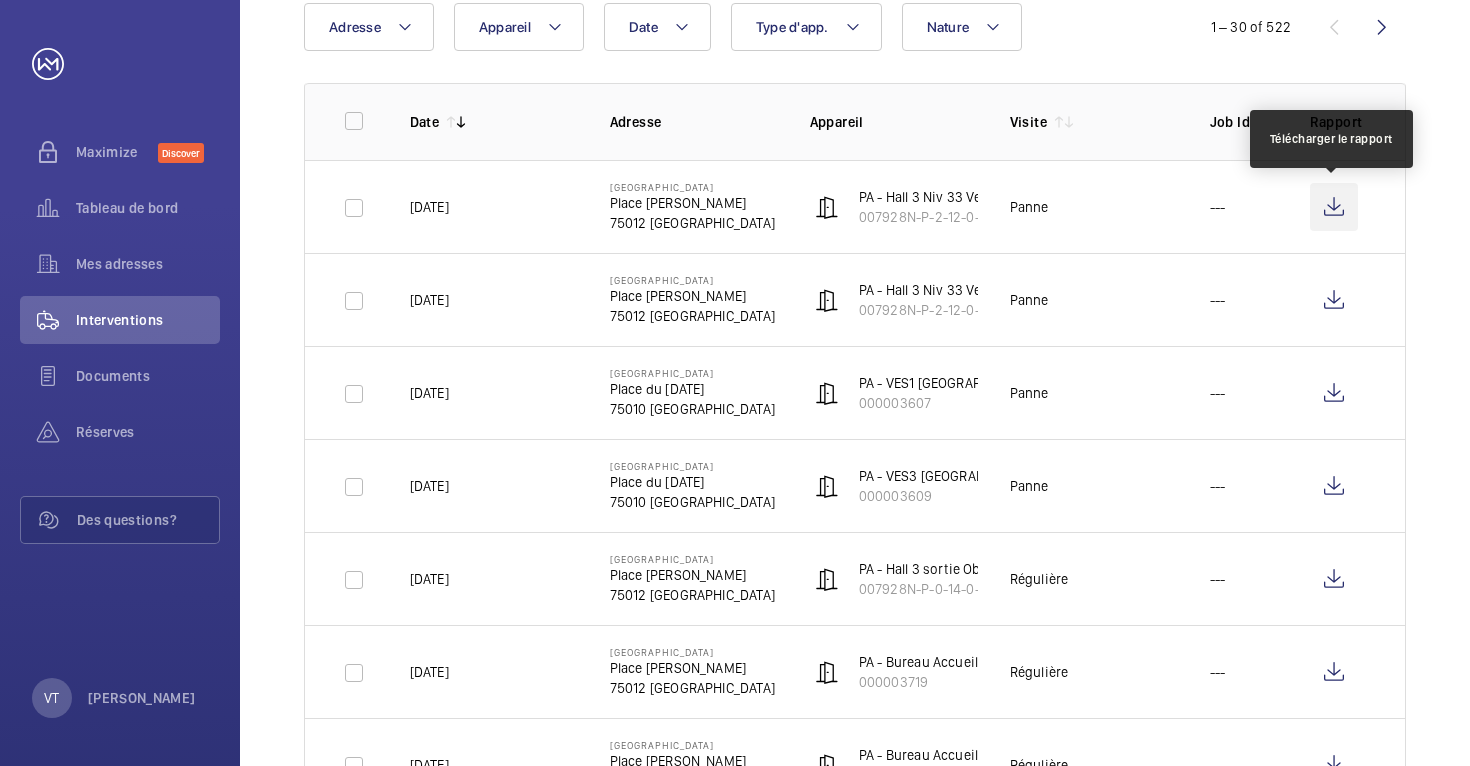 click 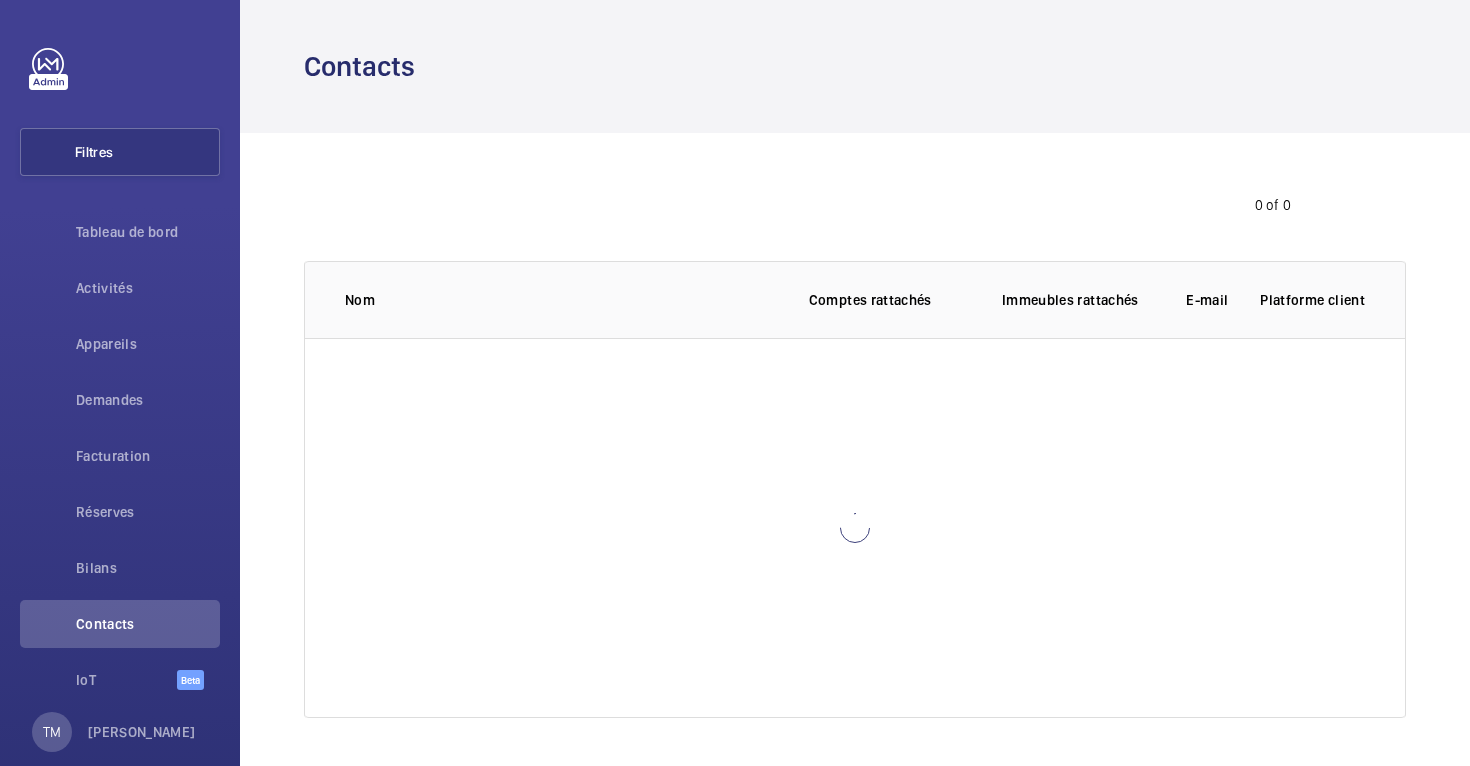 scroll, scrollTop: 0, scrollLeft: 0, axis: both 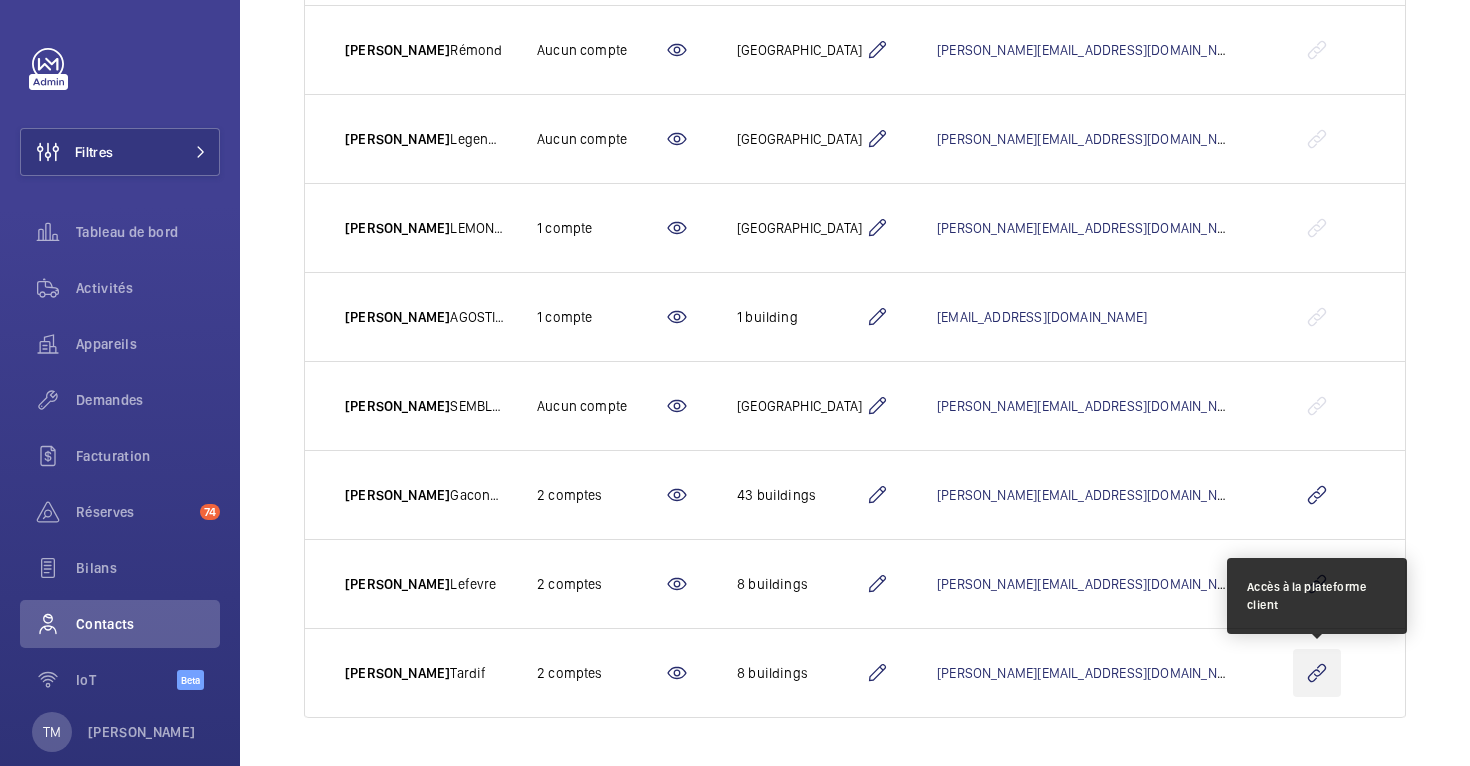 click 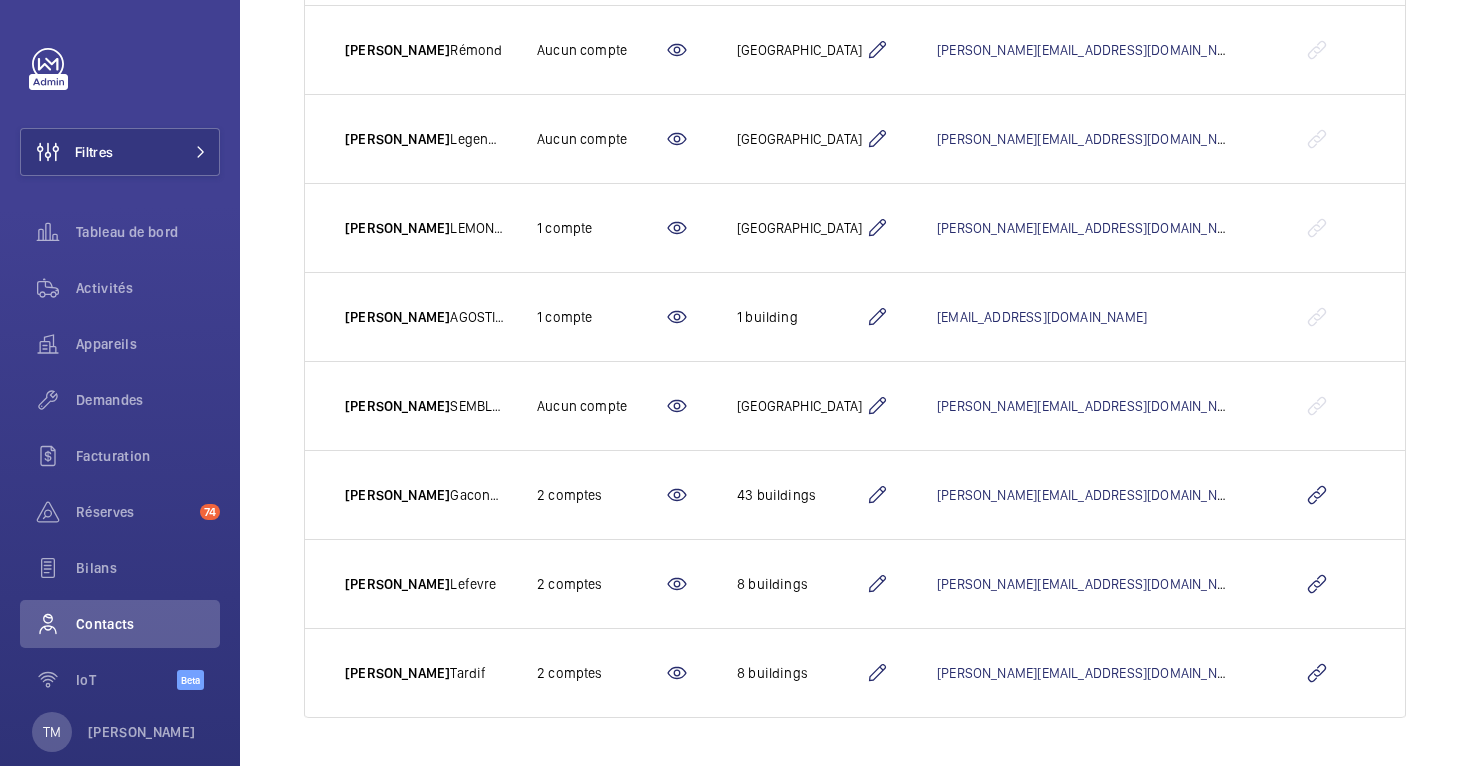 click 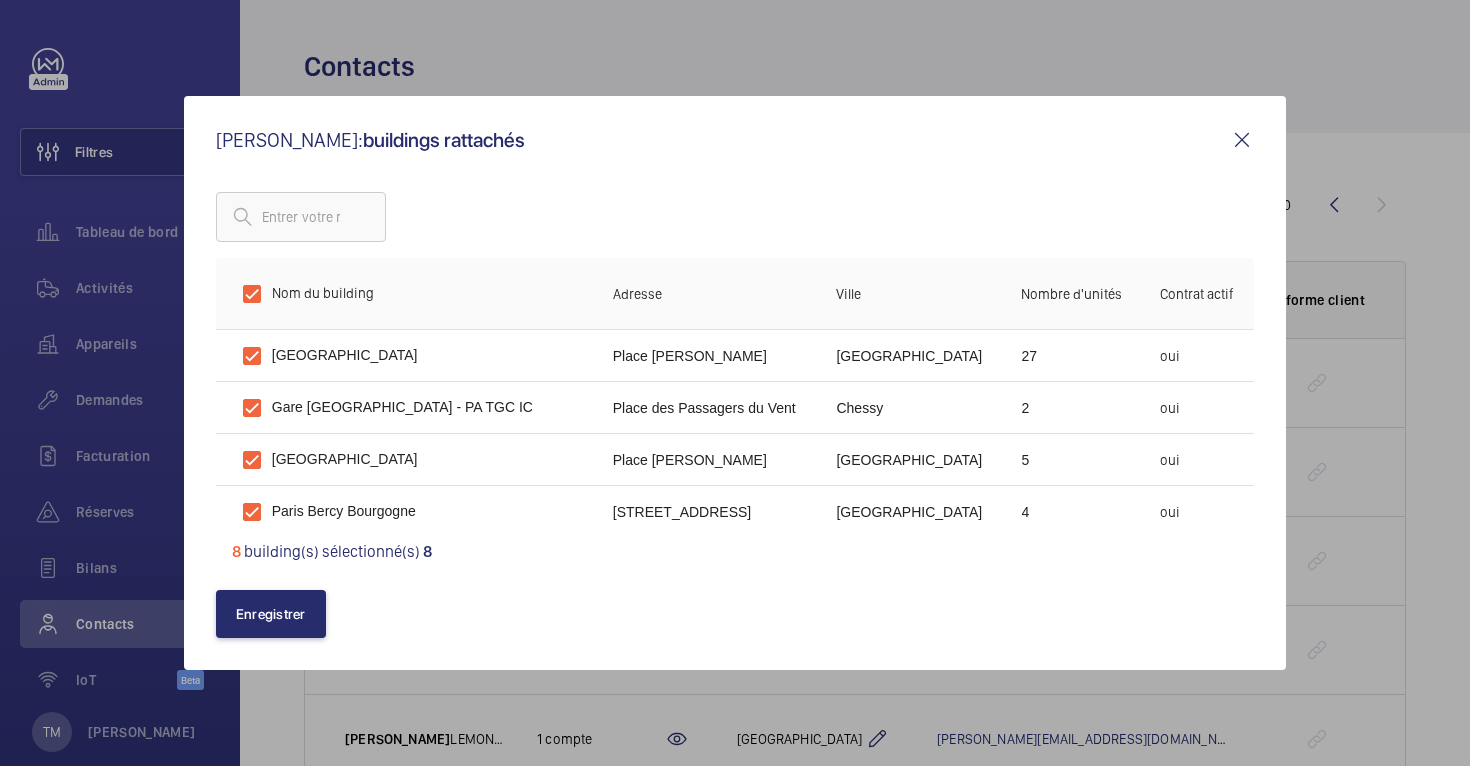 click at bounding box center (1242, 140) 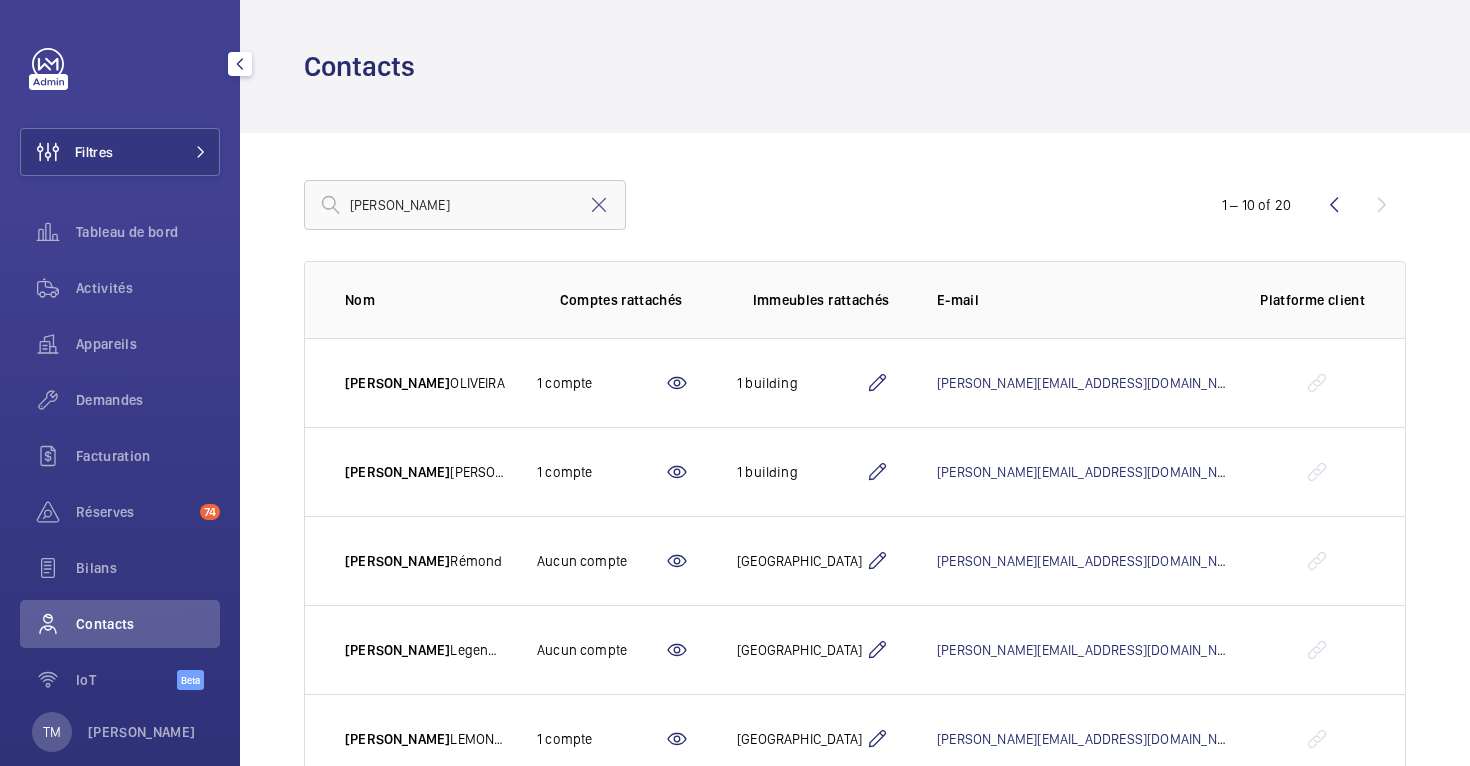scroll, scrollTop: 34, scrollLeft: 0, axis: vertical 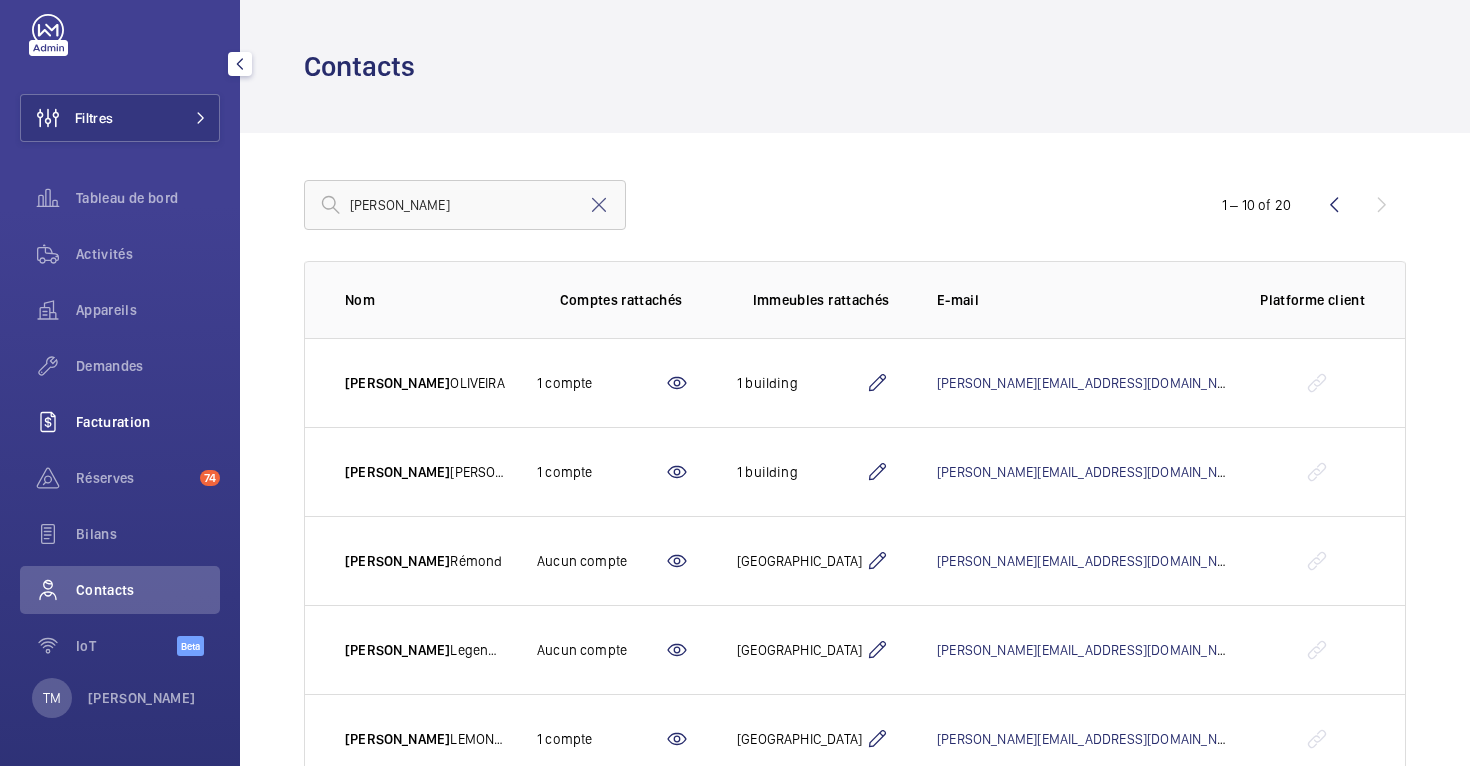 click on "Facturation" 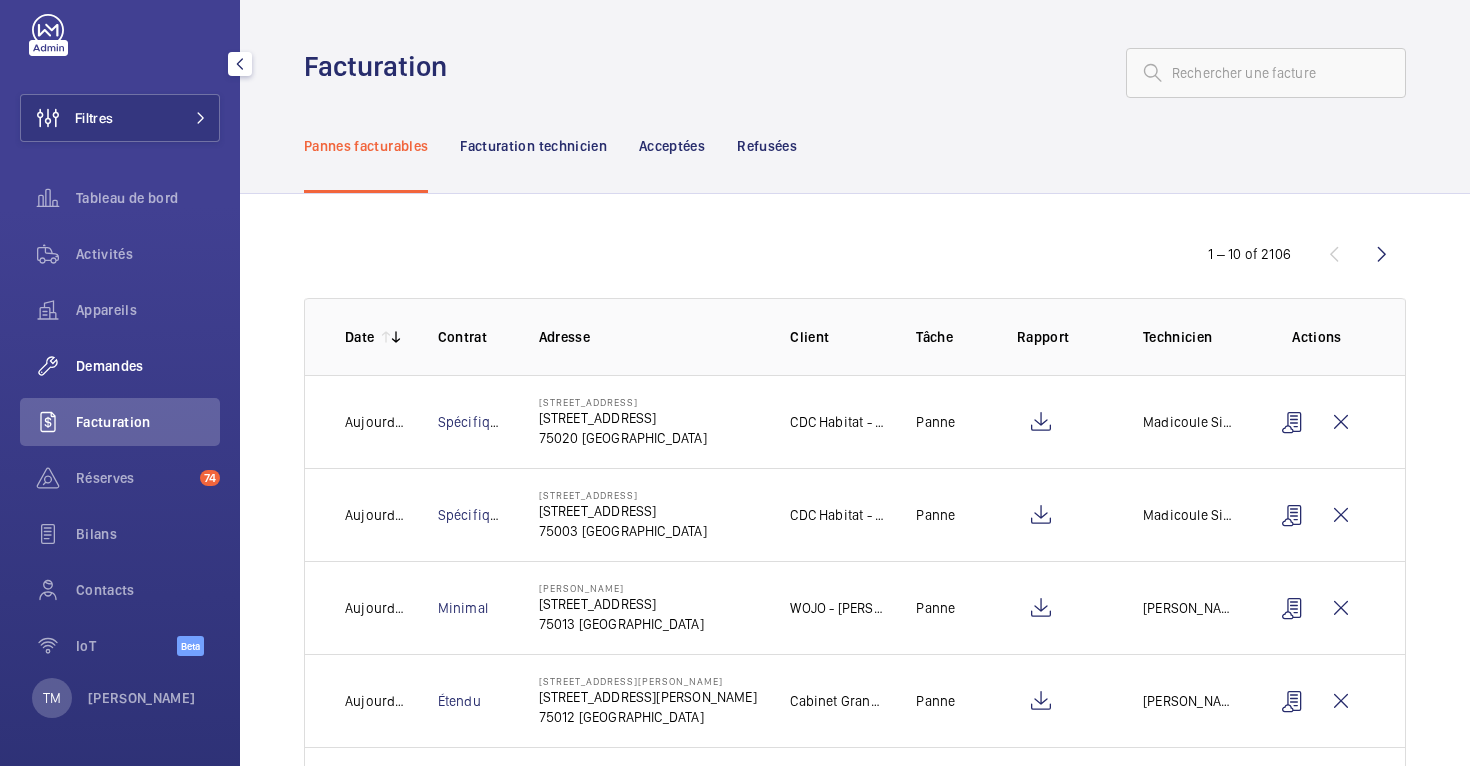 click on "Demandes" 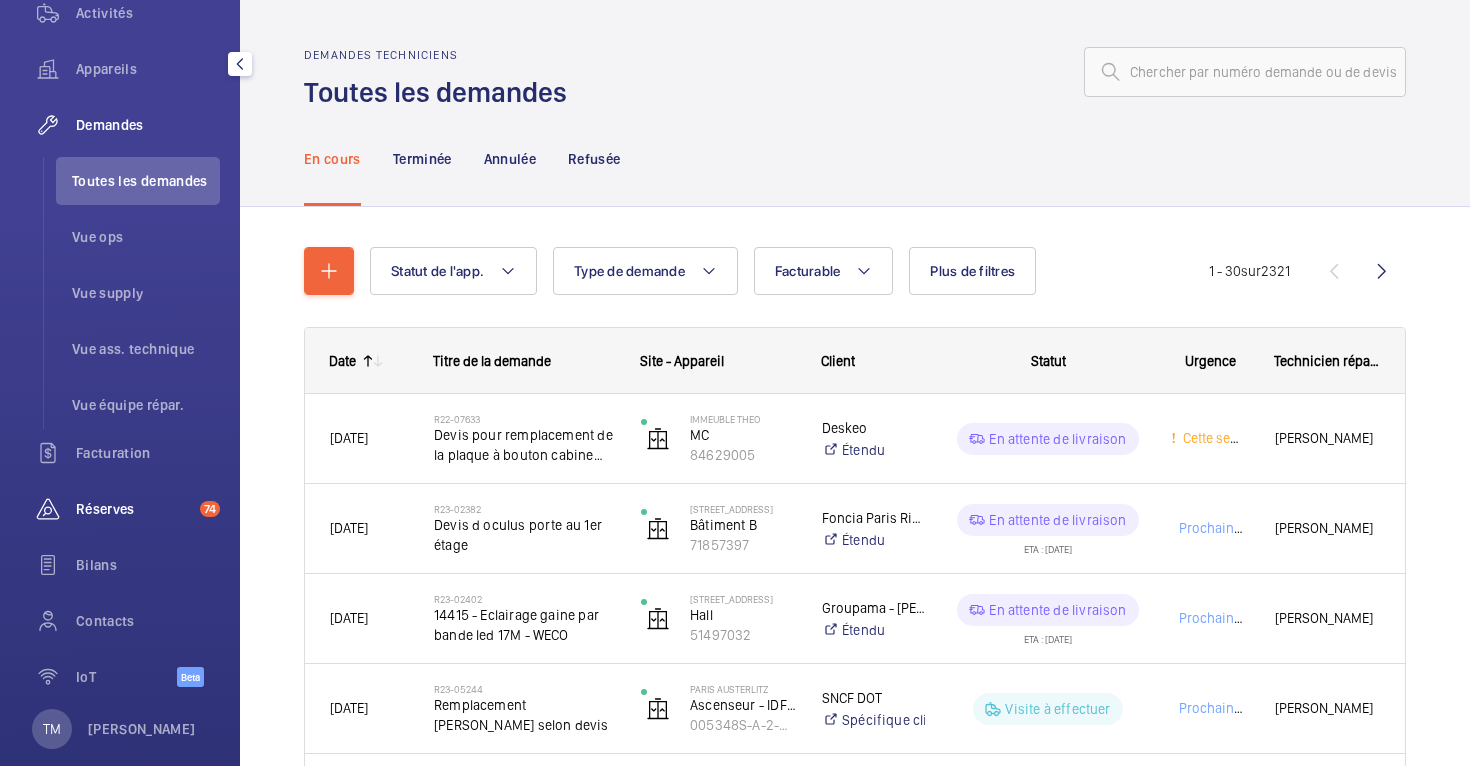 click on "Réserves" 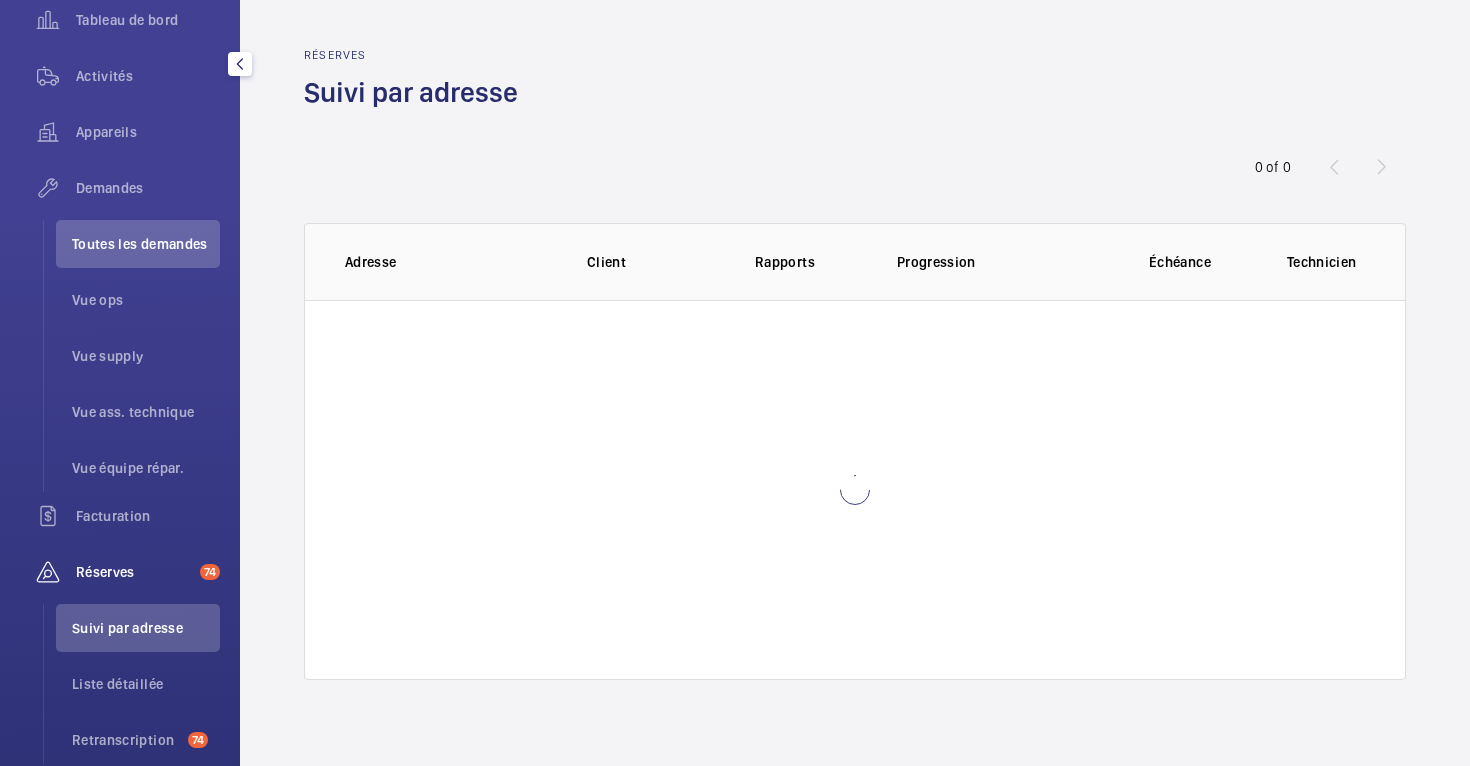 scroll, scrollTop: 194, scrollLeft: 0, axis: vertical 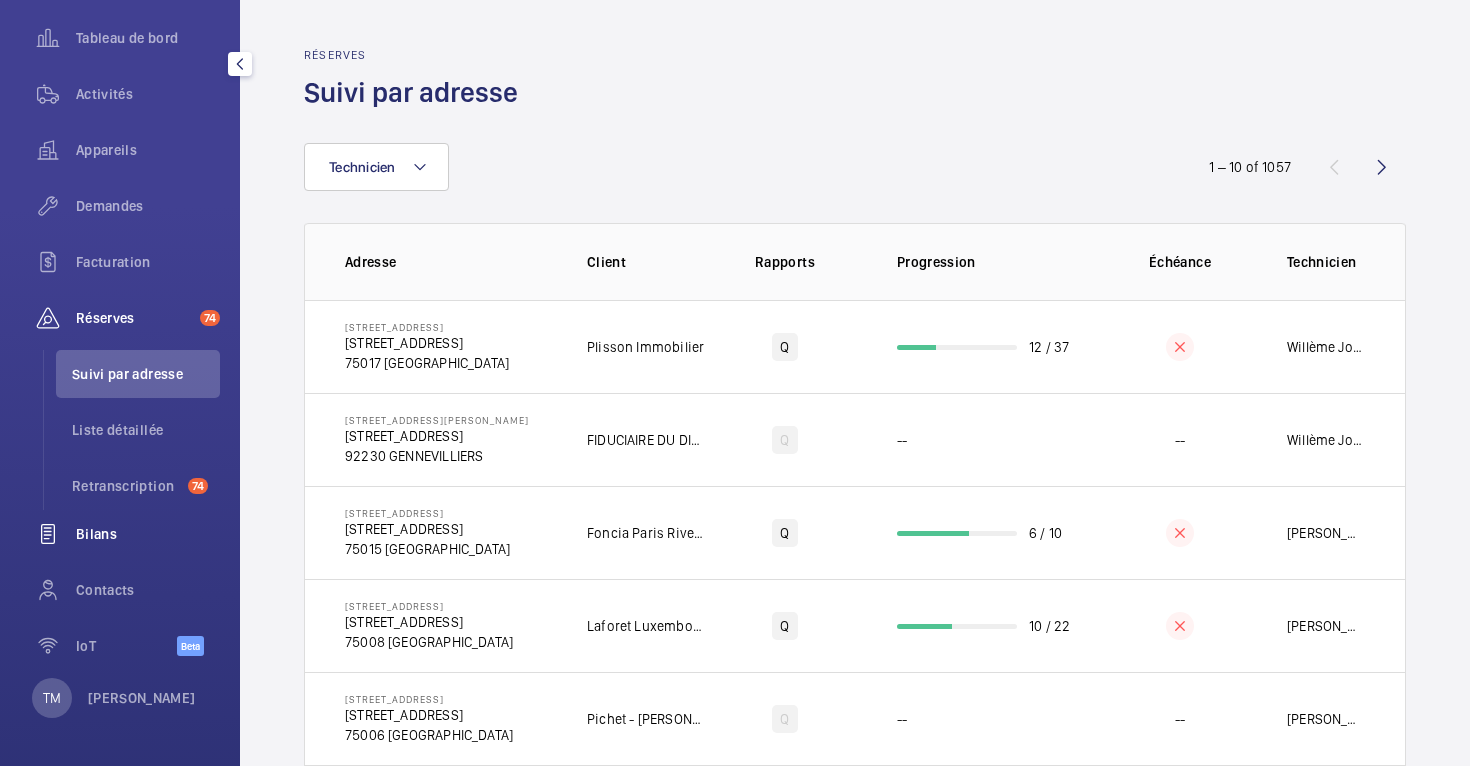 click on "Bilans" 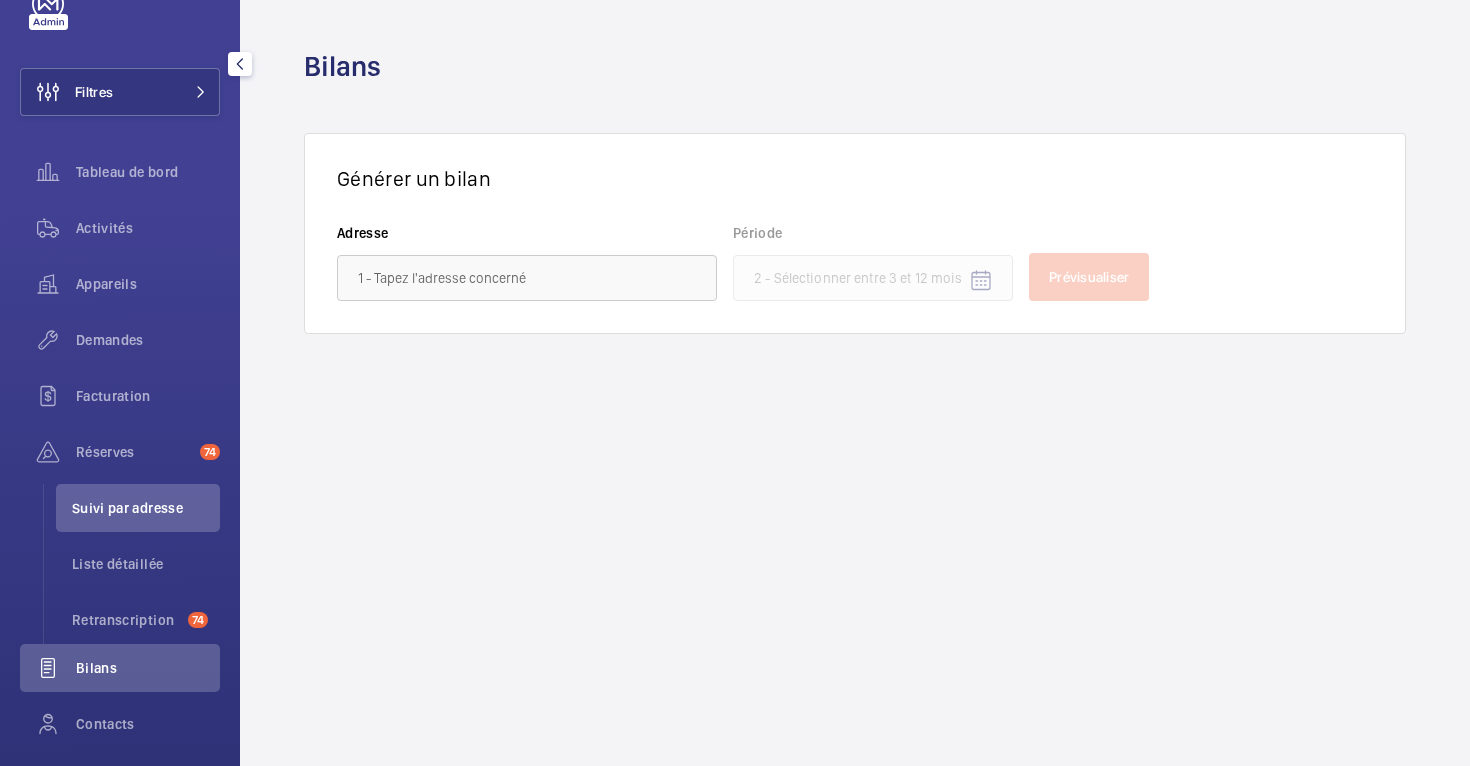 scroll, scrollTop: 34, scrollLeft: 0, axis: vertical 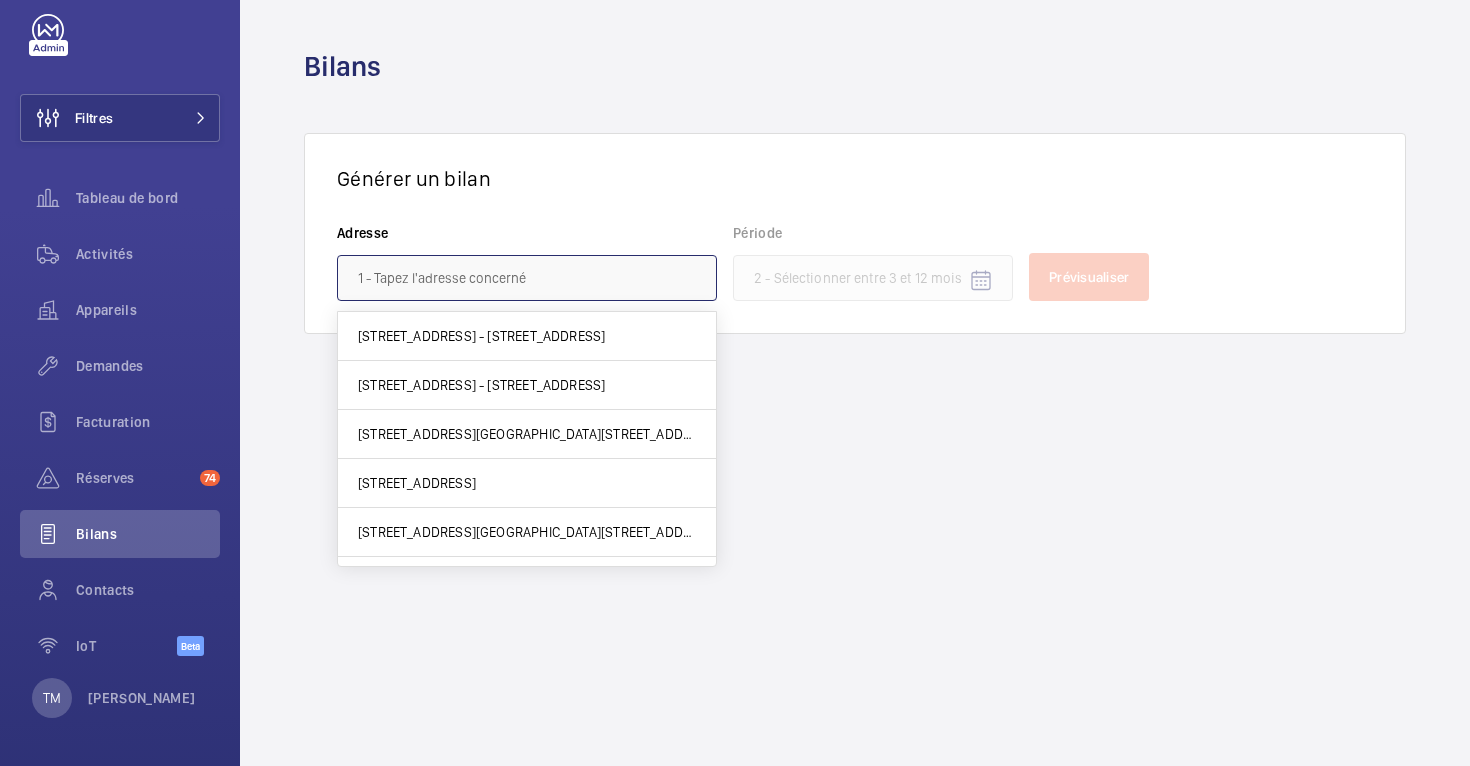 click at bounding box center (527, 278) 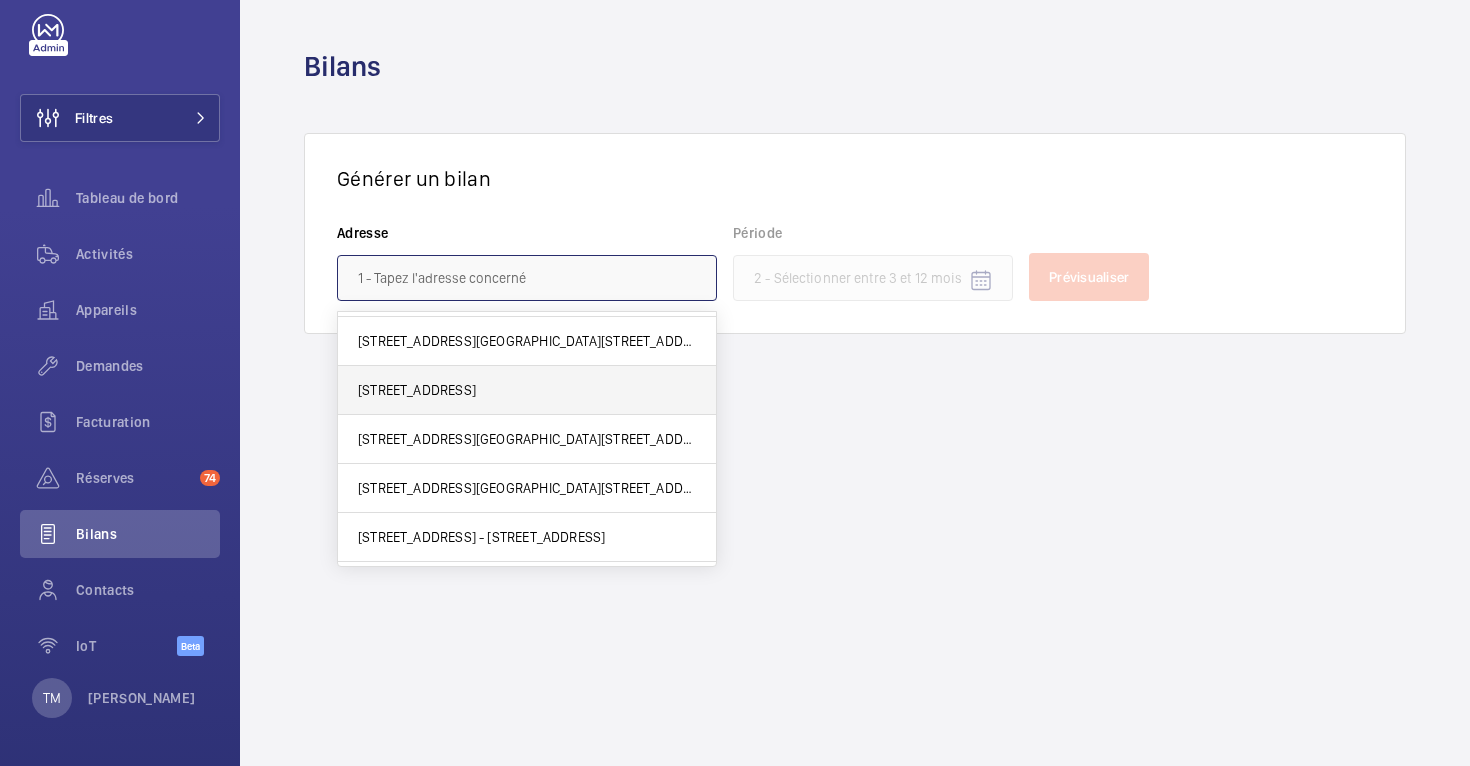 scroll, scrollTop: 109, scrollLeft: 0, axis: vertical 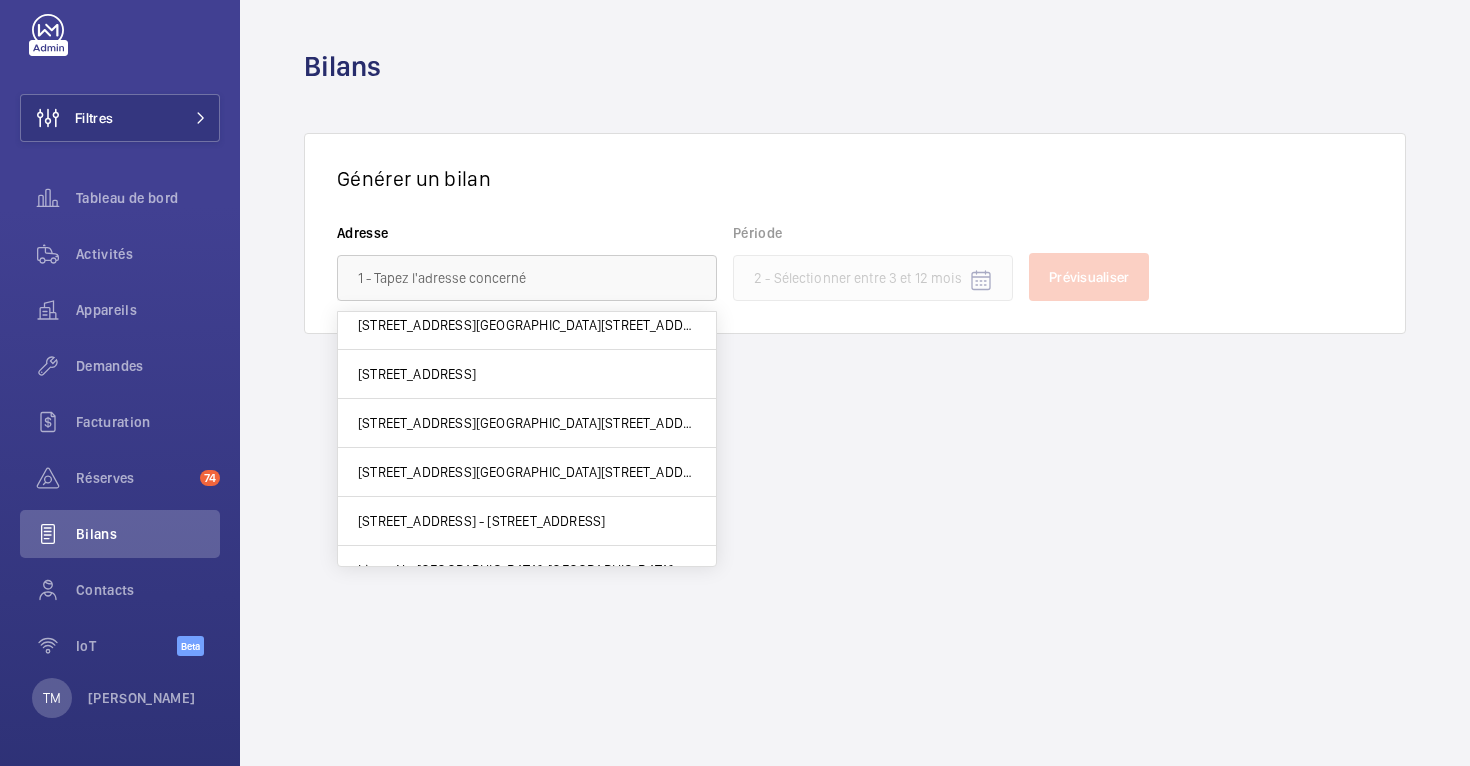 click on "Bilans   Générer un bilan  Adresse Période Prévisualiser" 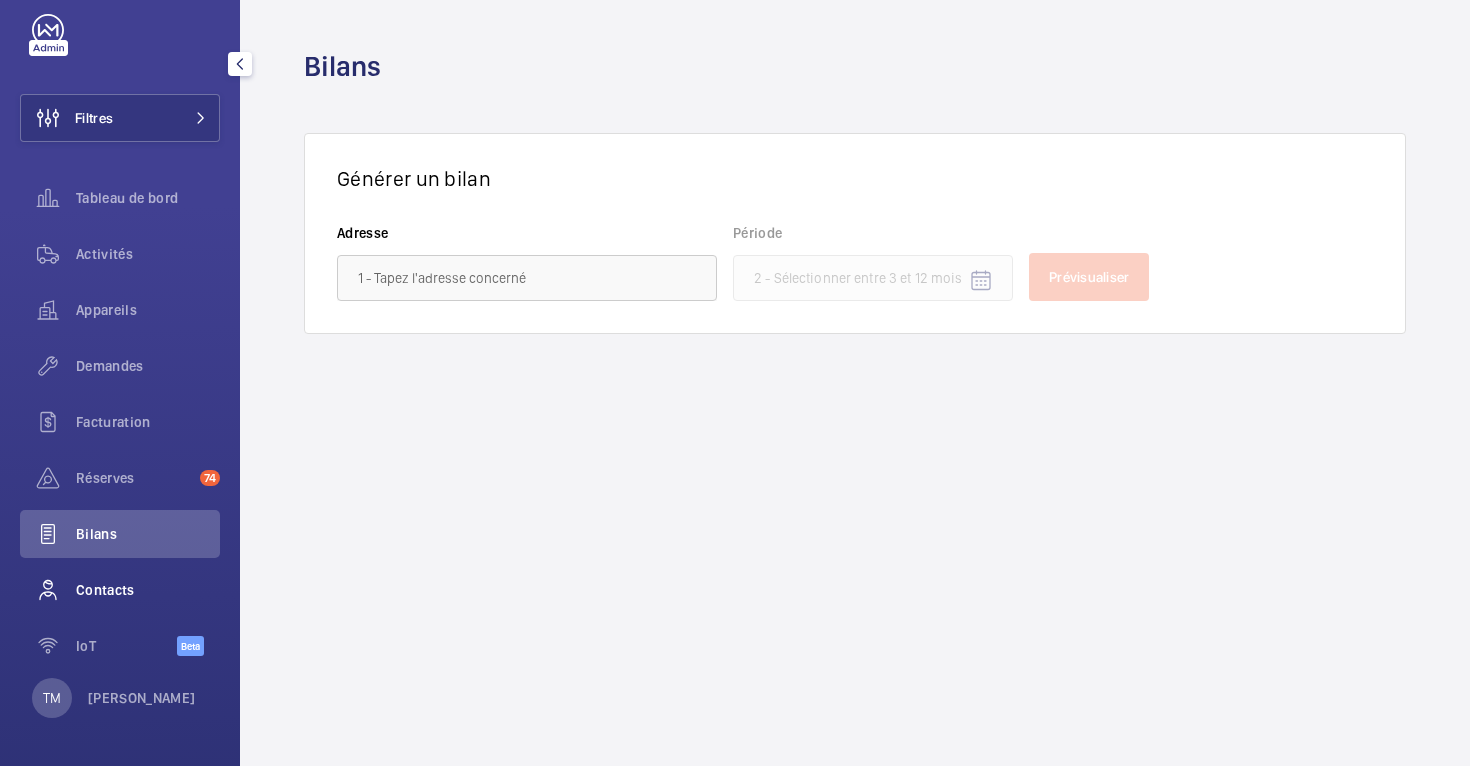 click on "Contacts" 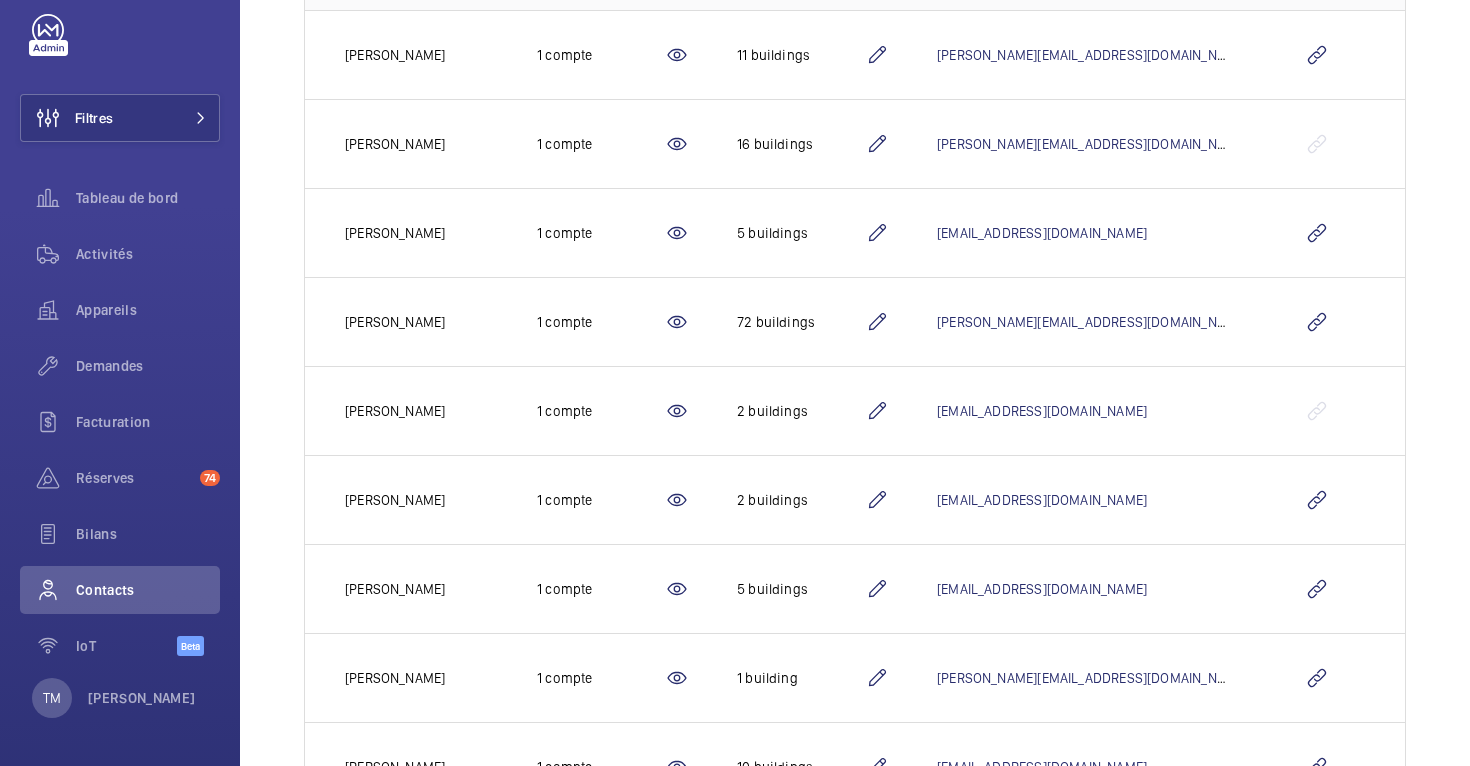 scroll, scrollTop: 92, scrollLeft: 0, axis: vertical 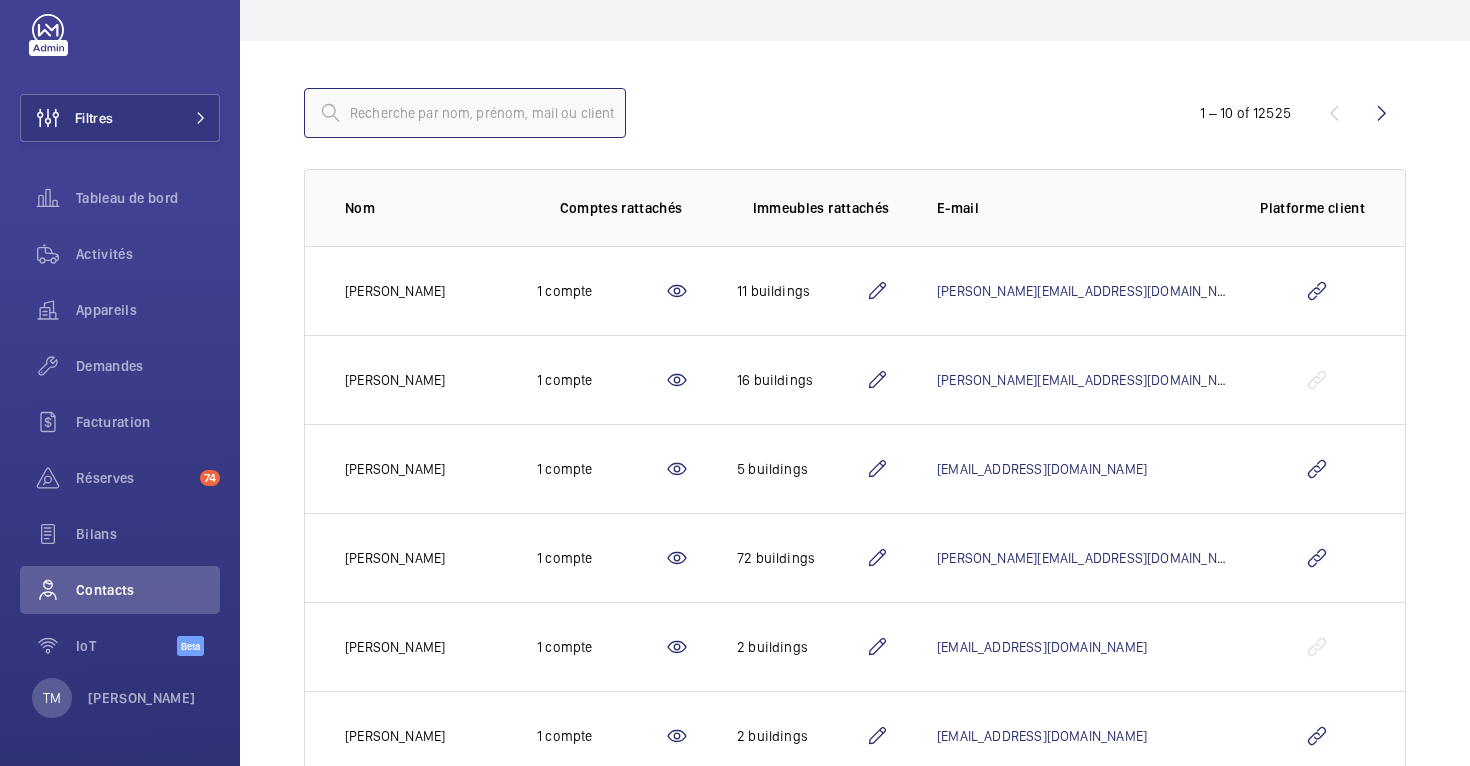 click 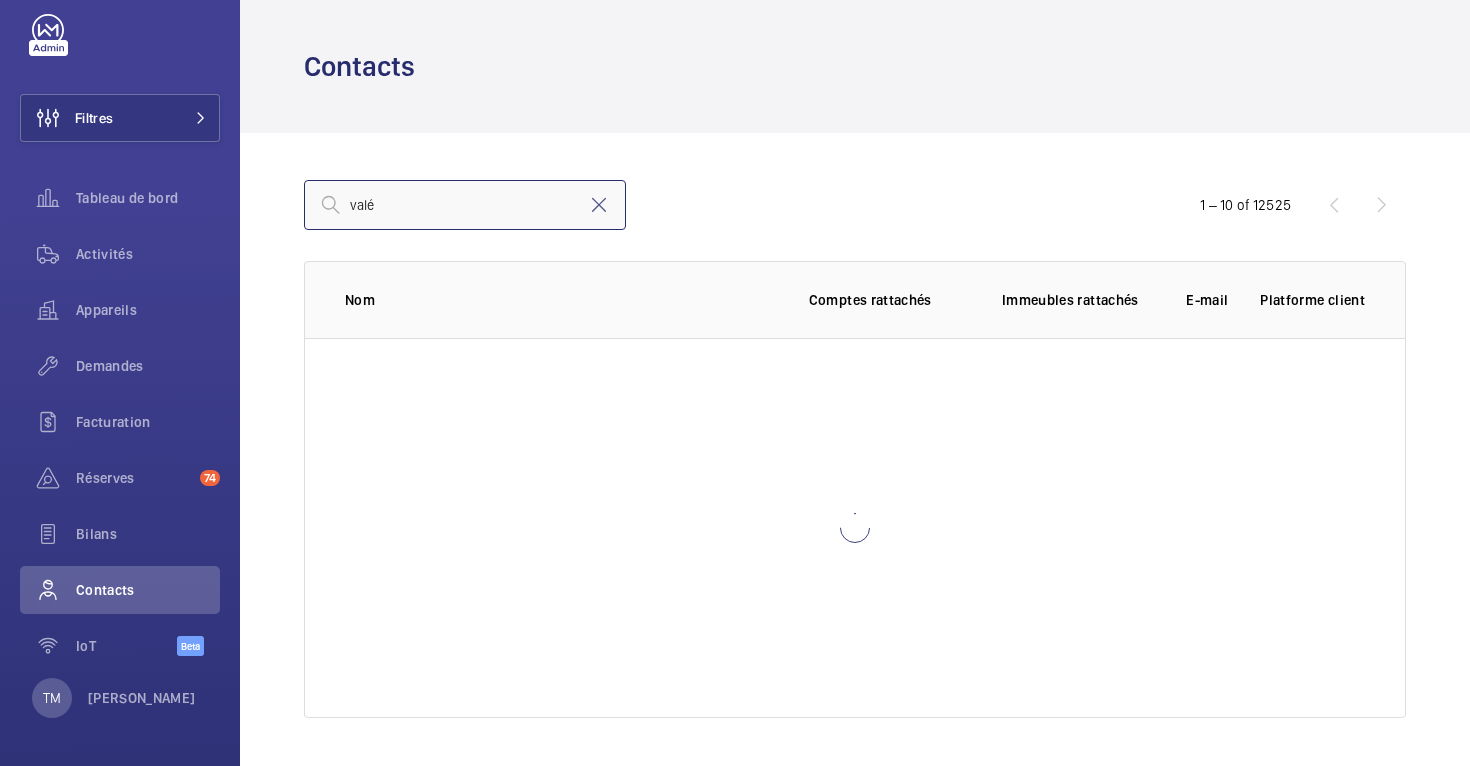 scroll, scrollTop: 0, scrollLeft: 0, axis: both 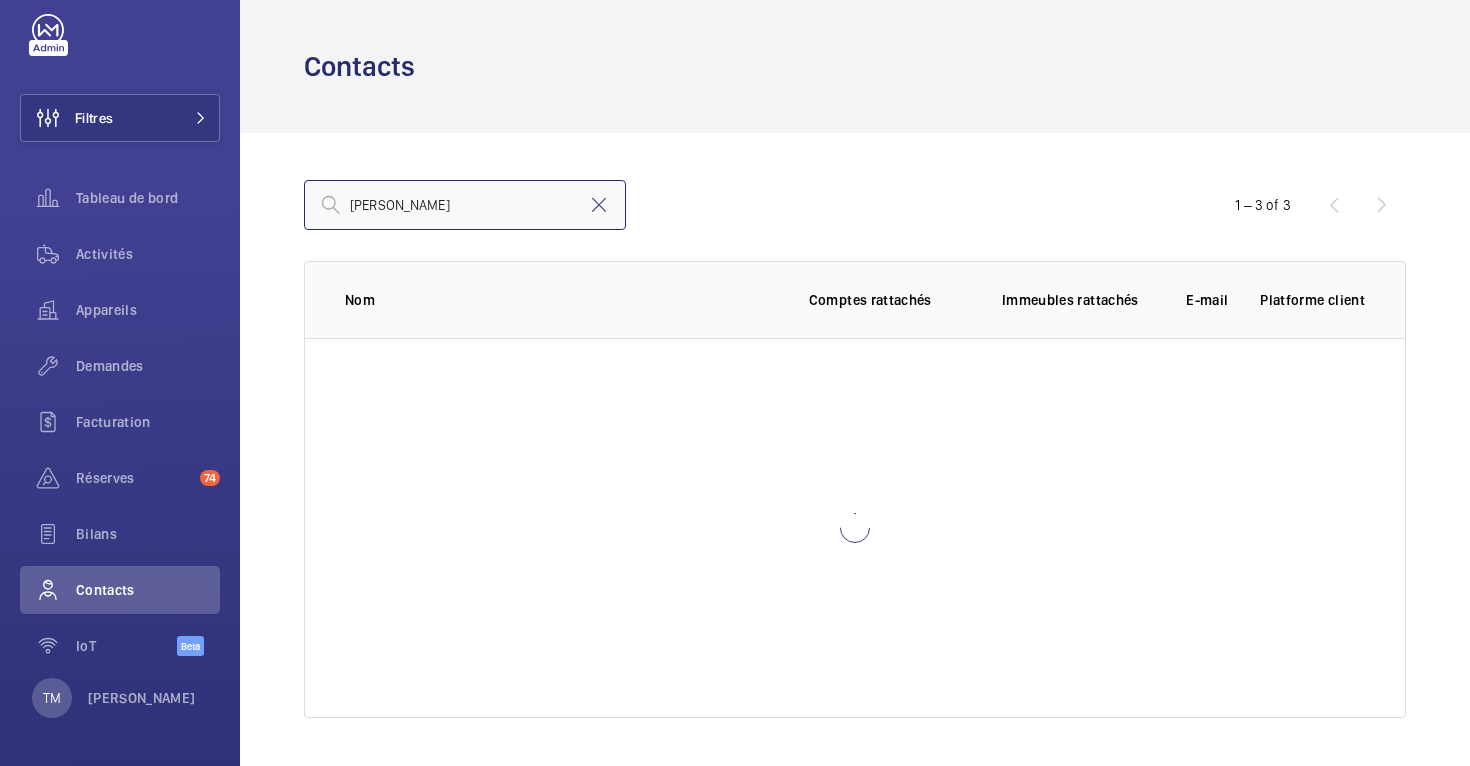 type on "valérie tardif" 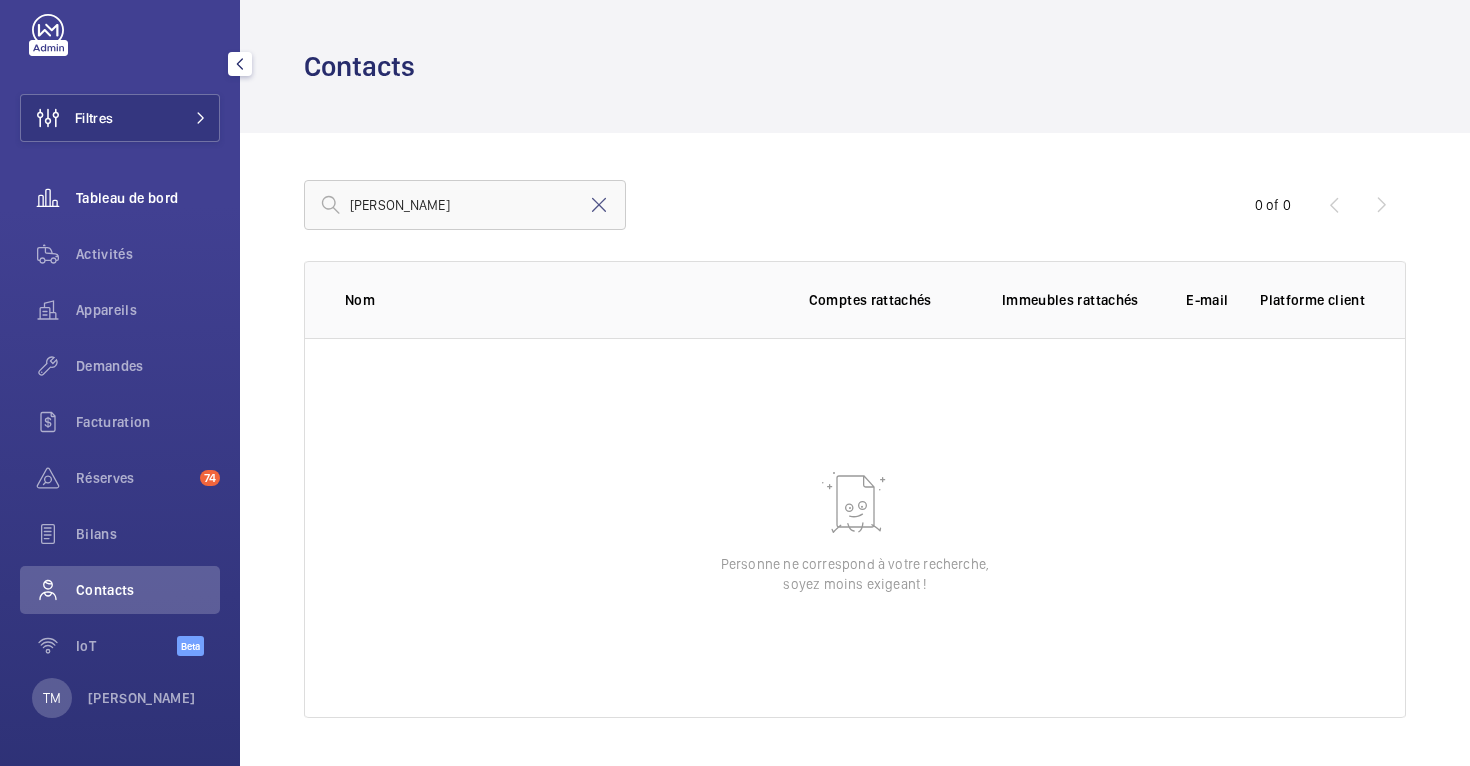 click on "Tableau de bord" 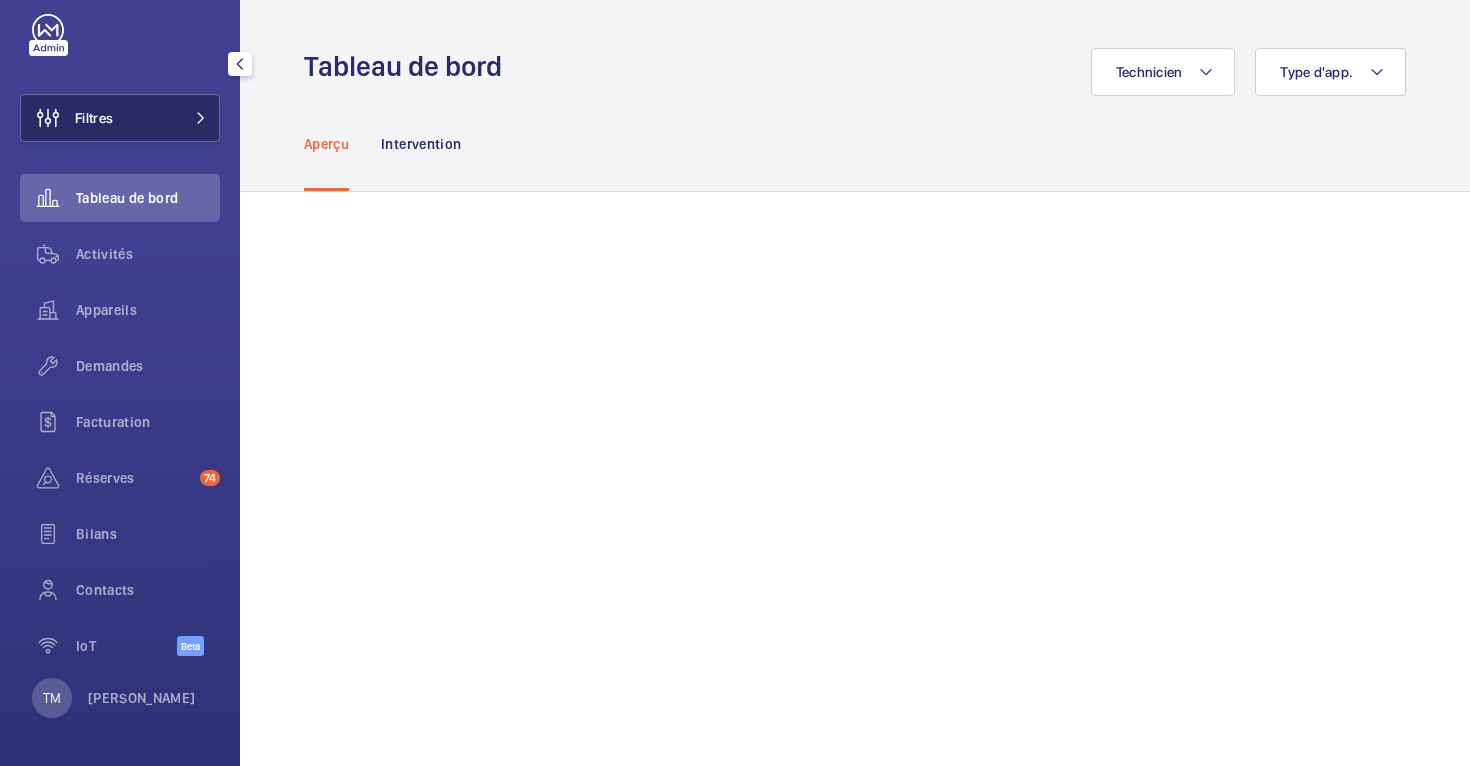 click on "Filtres" 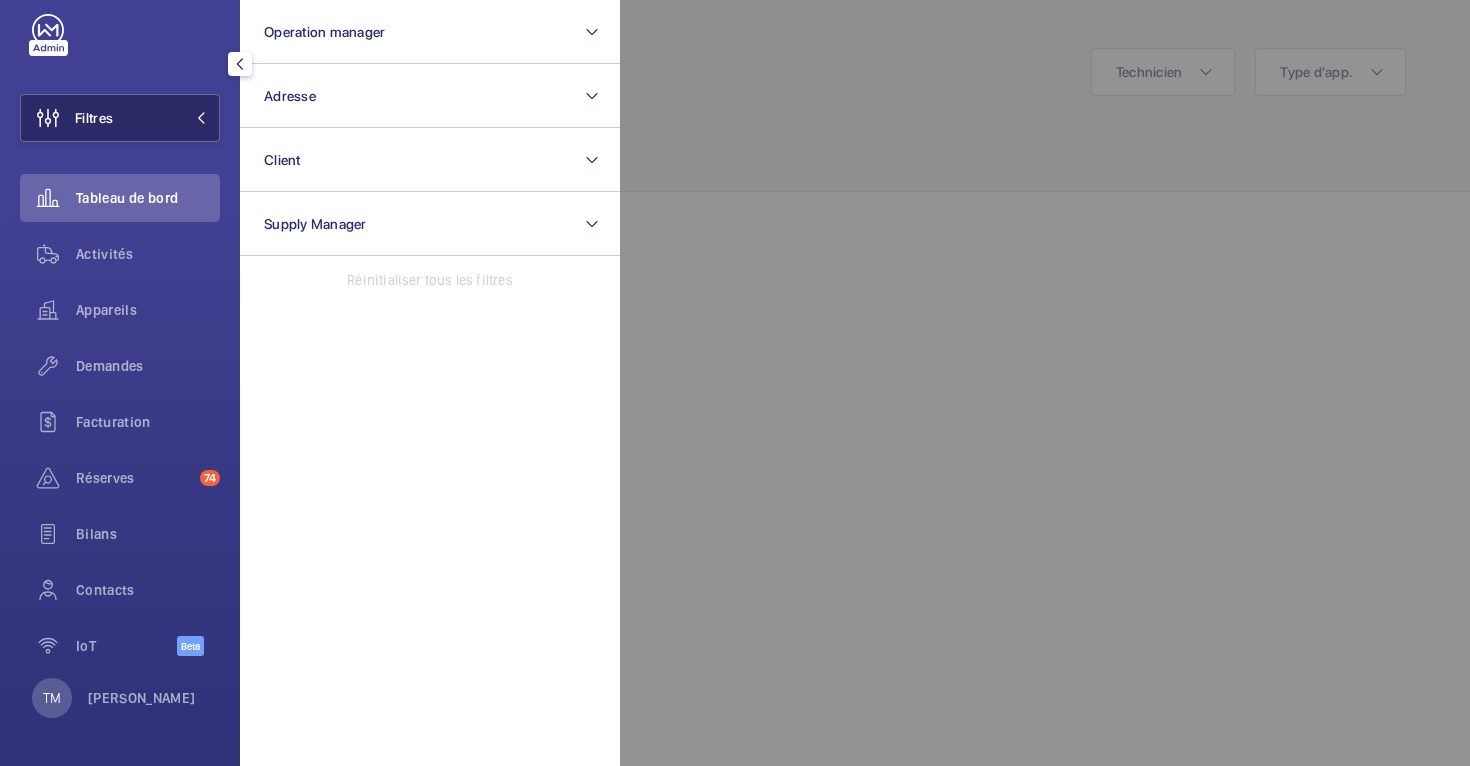 click on "Filtres" 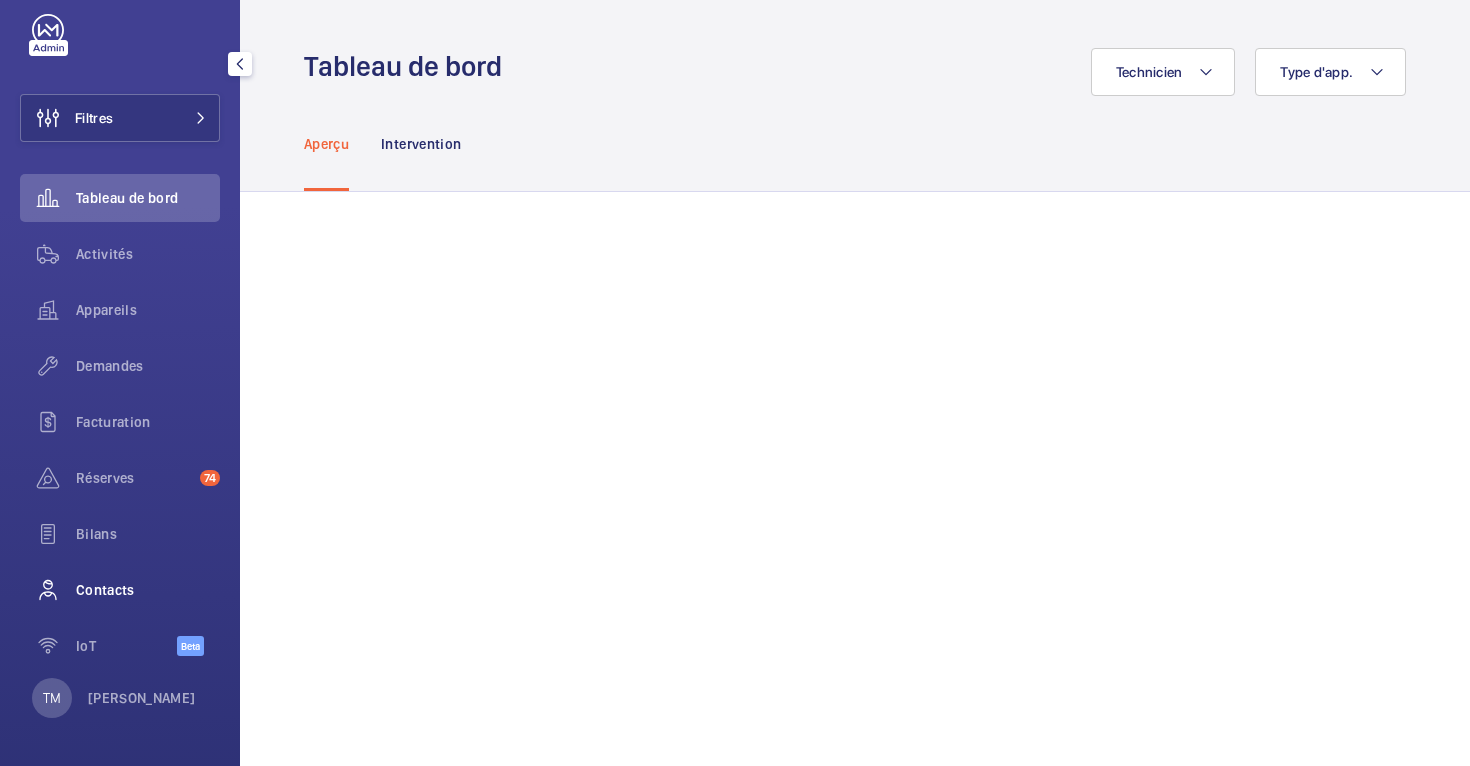 click on "Contacts" 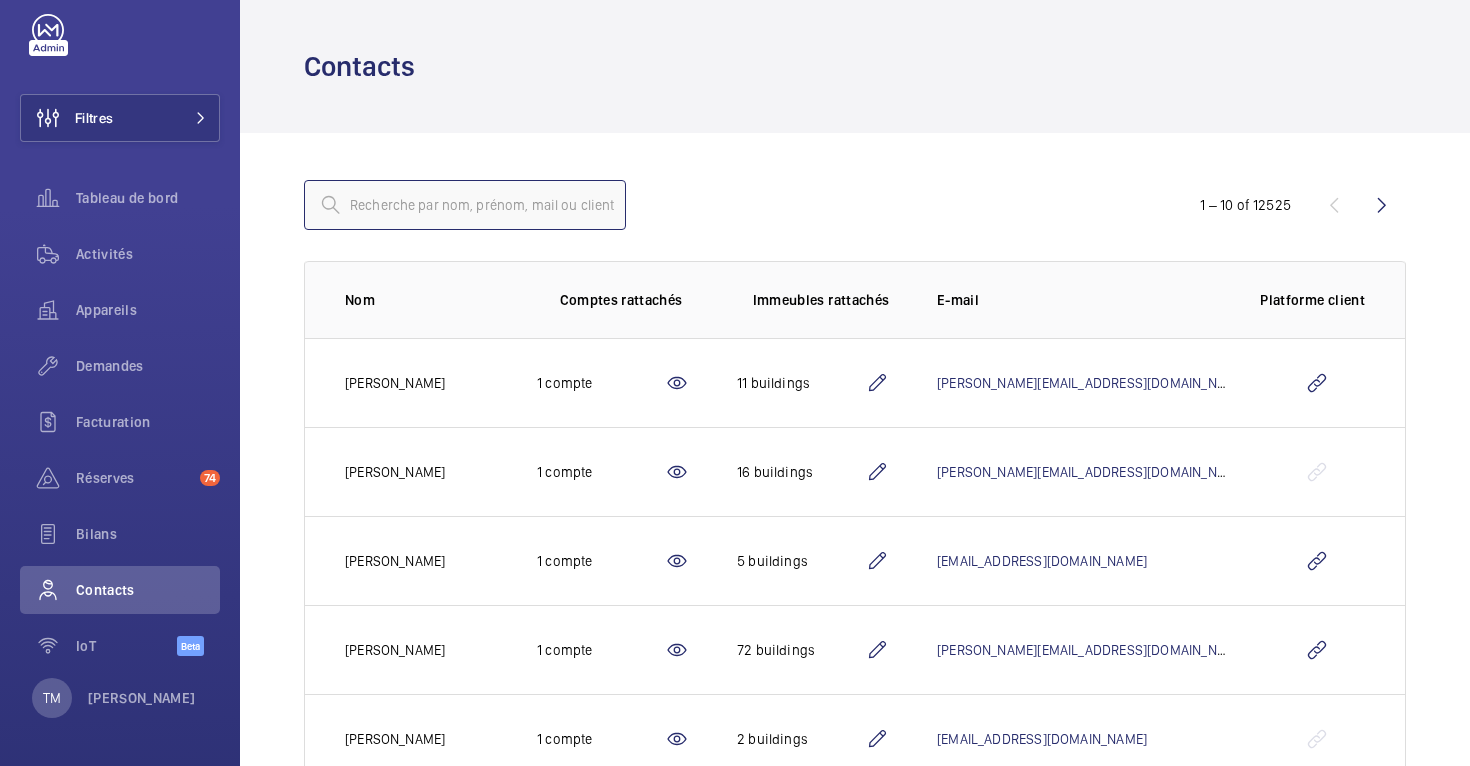 click 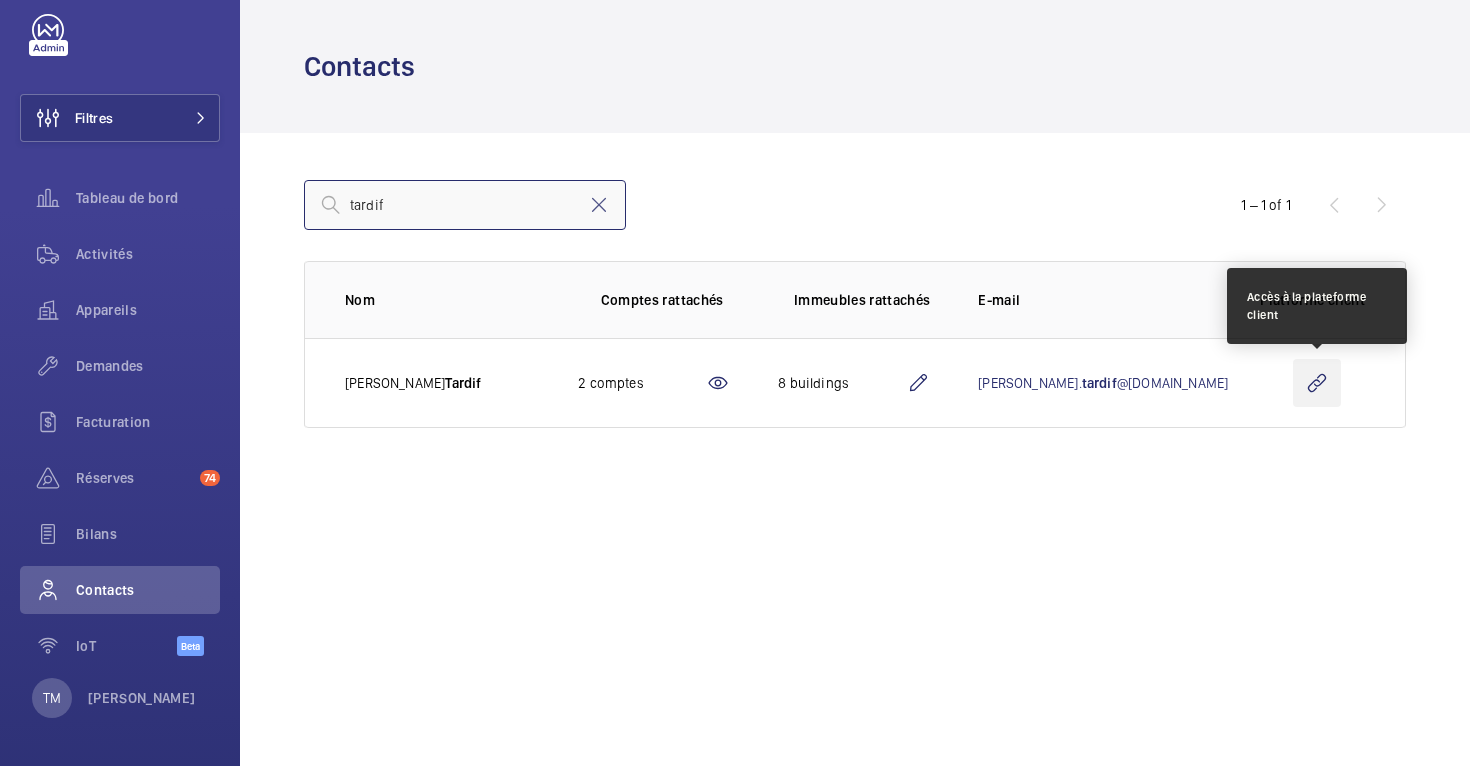 type on "tardif" 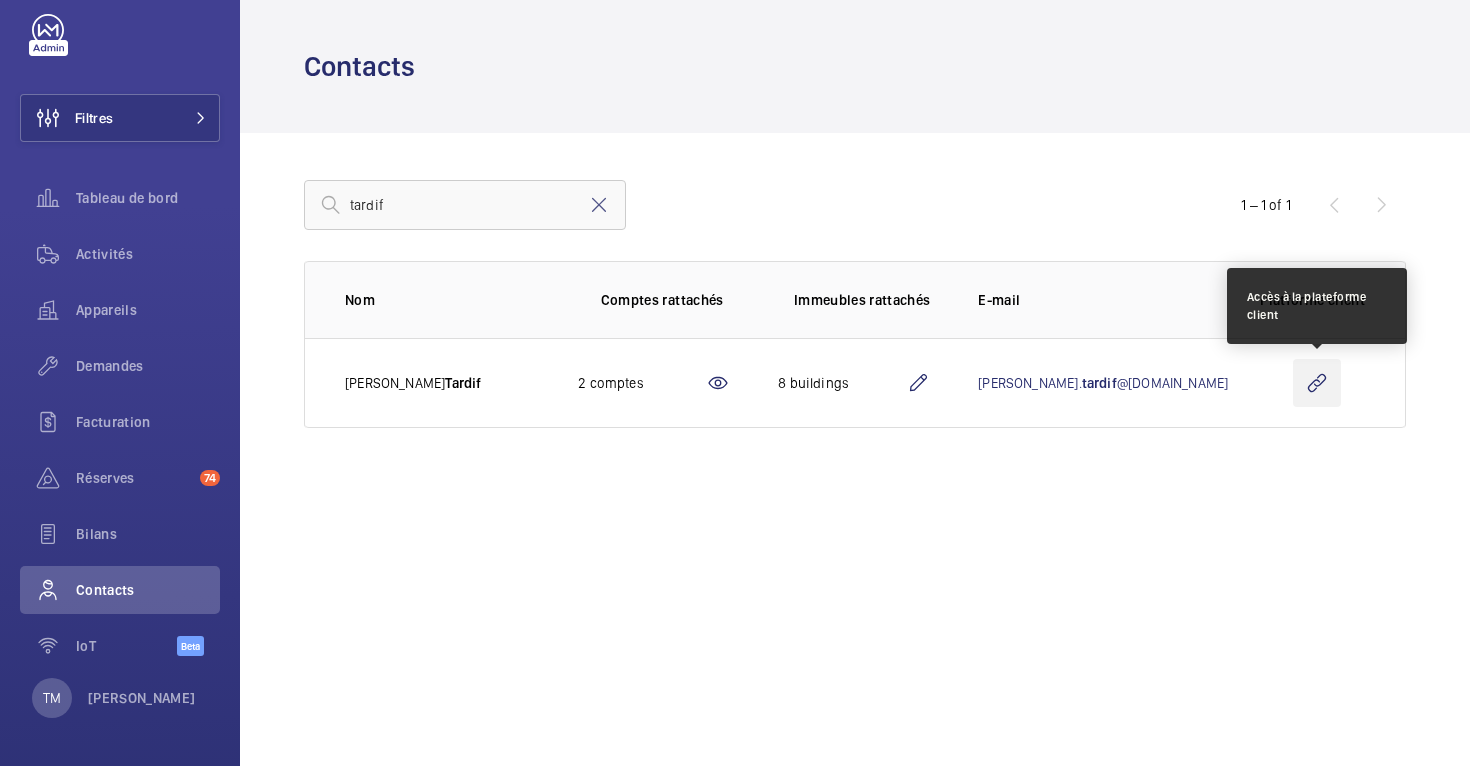 click 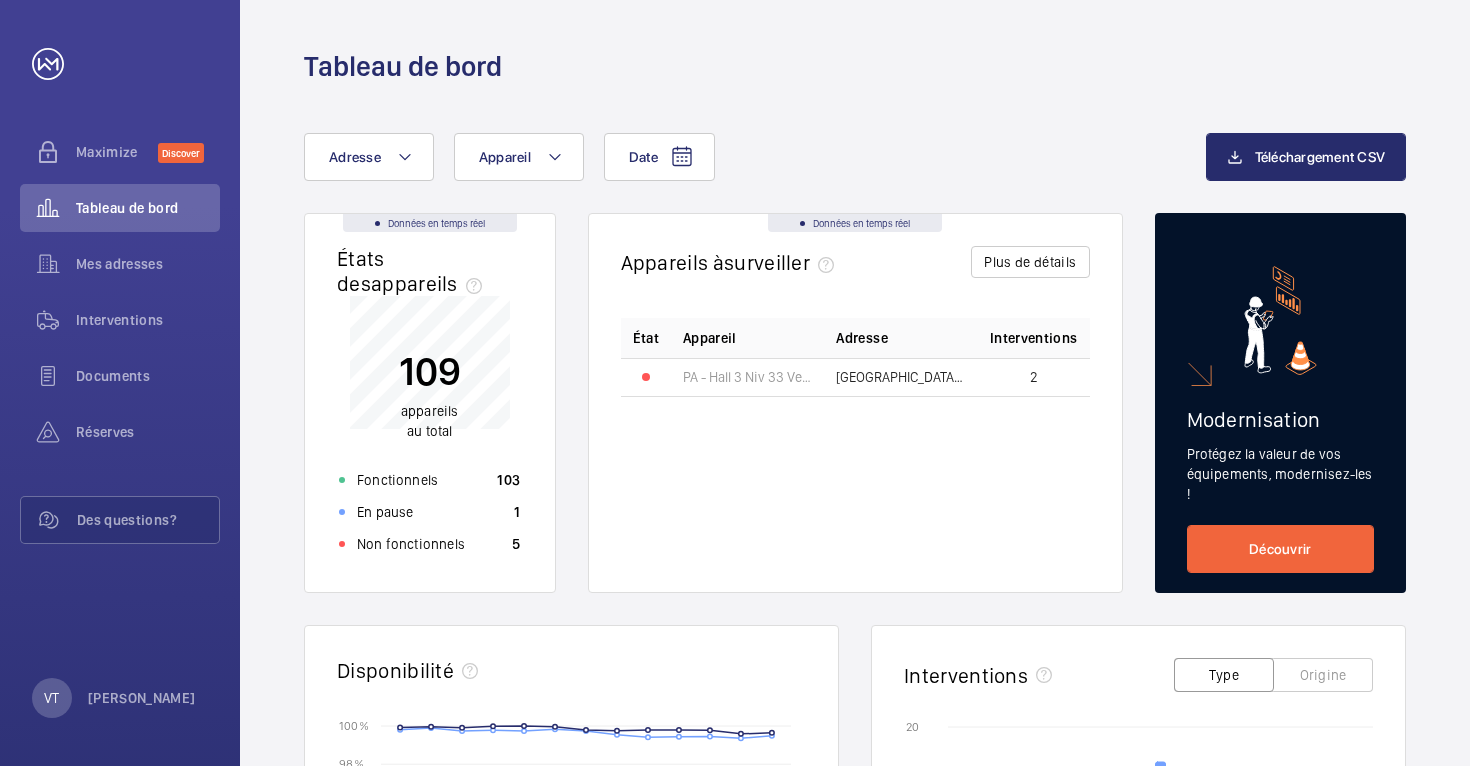 scroll, scrollTop: 0, scrollLeft: 0, axis: both 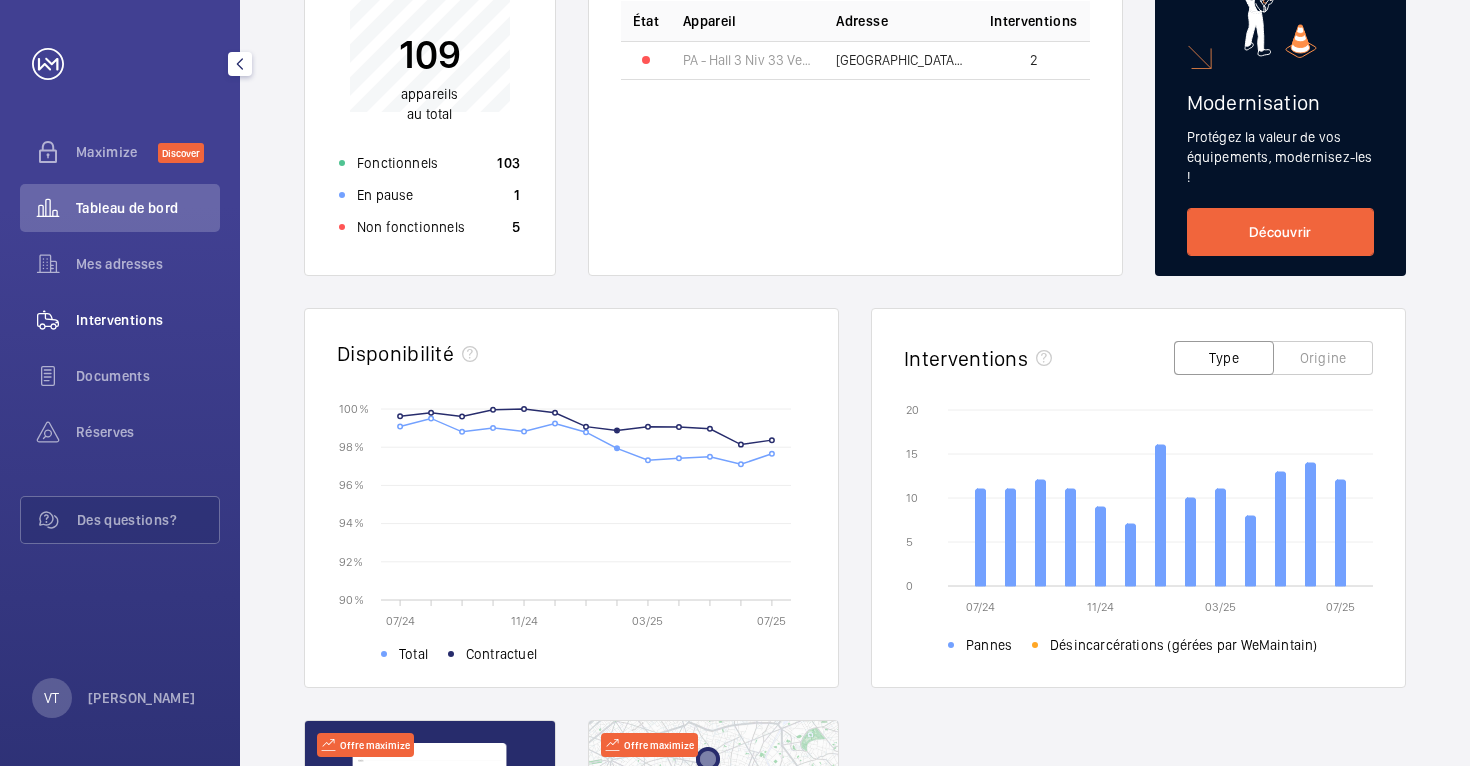 click on "Interventions" 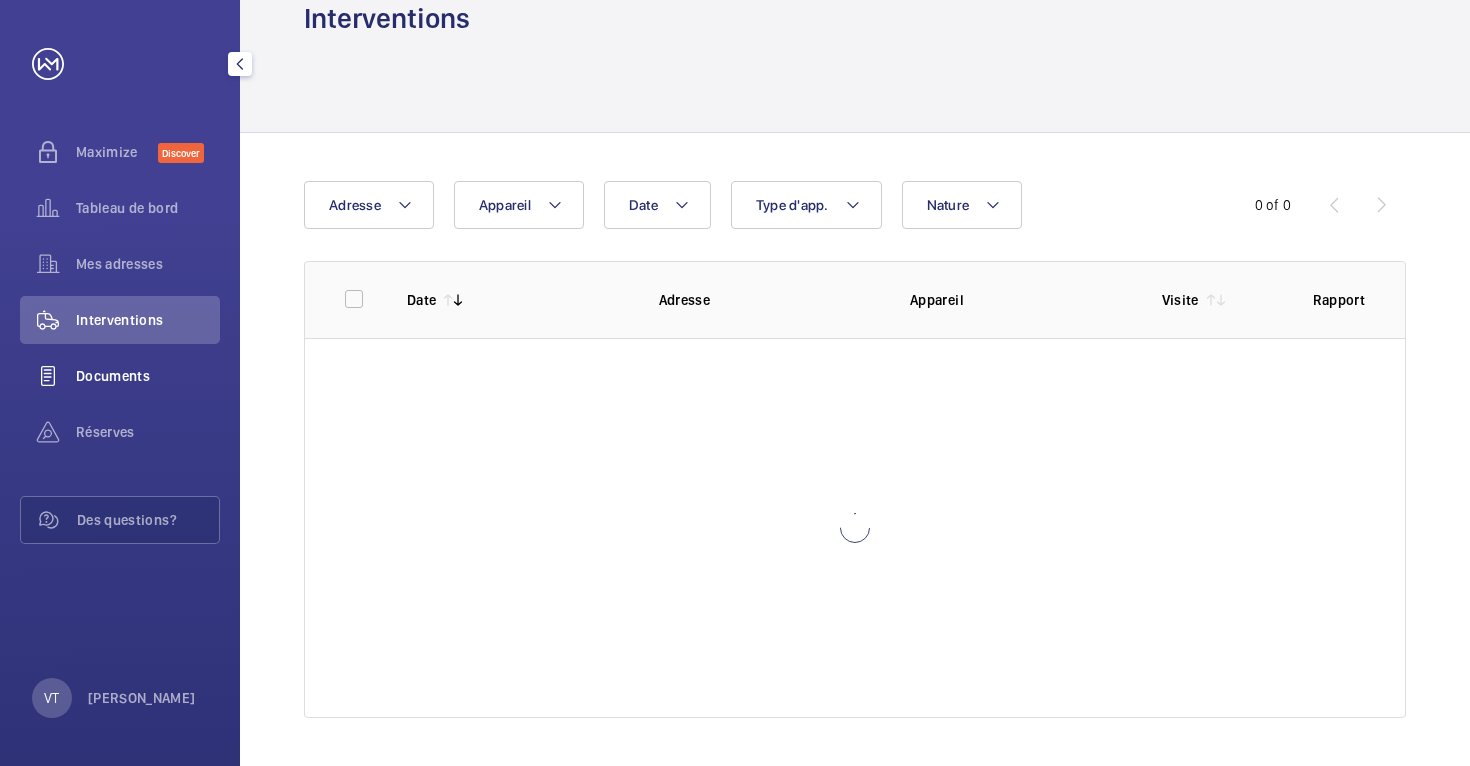 click on "Documents" 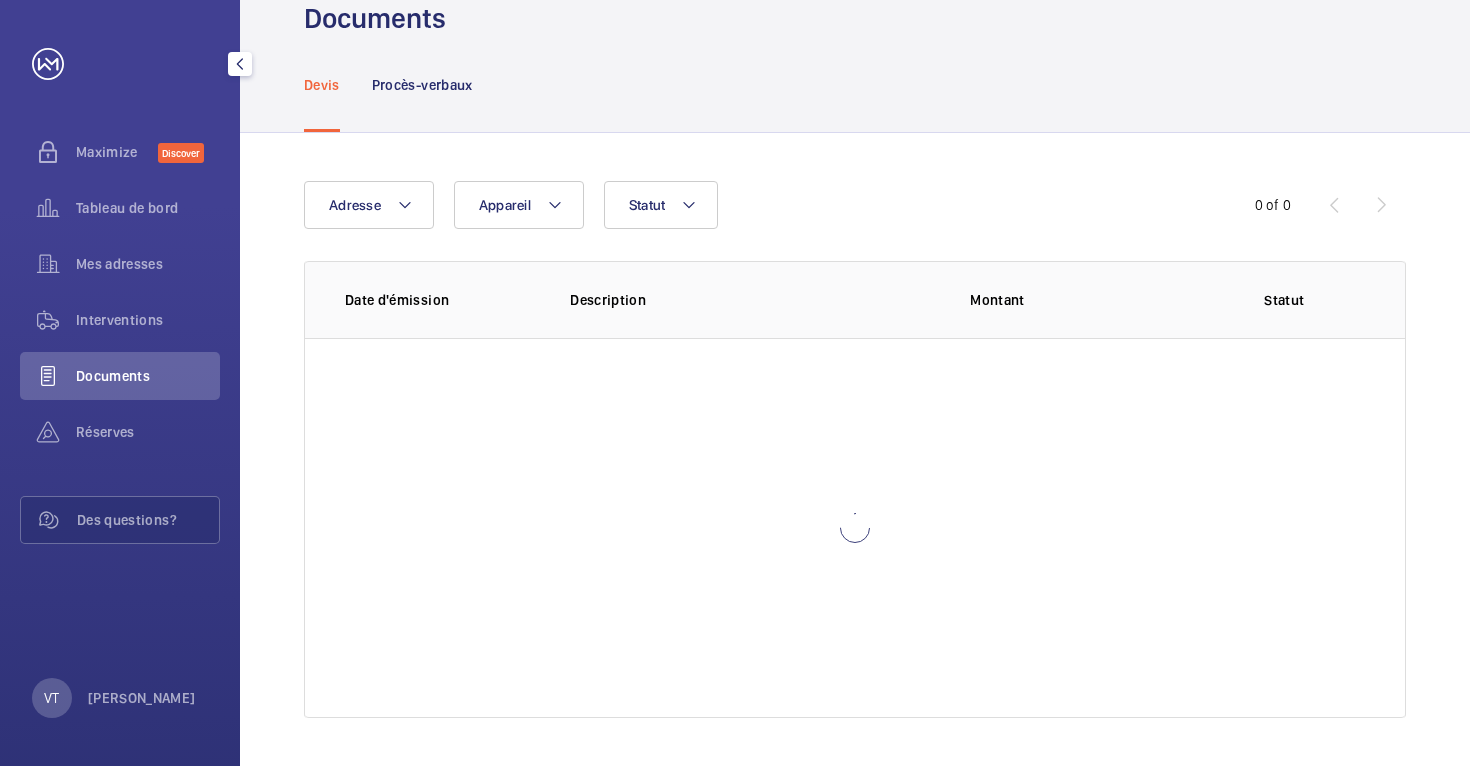scroll, scrollTop: 0, scrollLeft: 0, axis: both 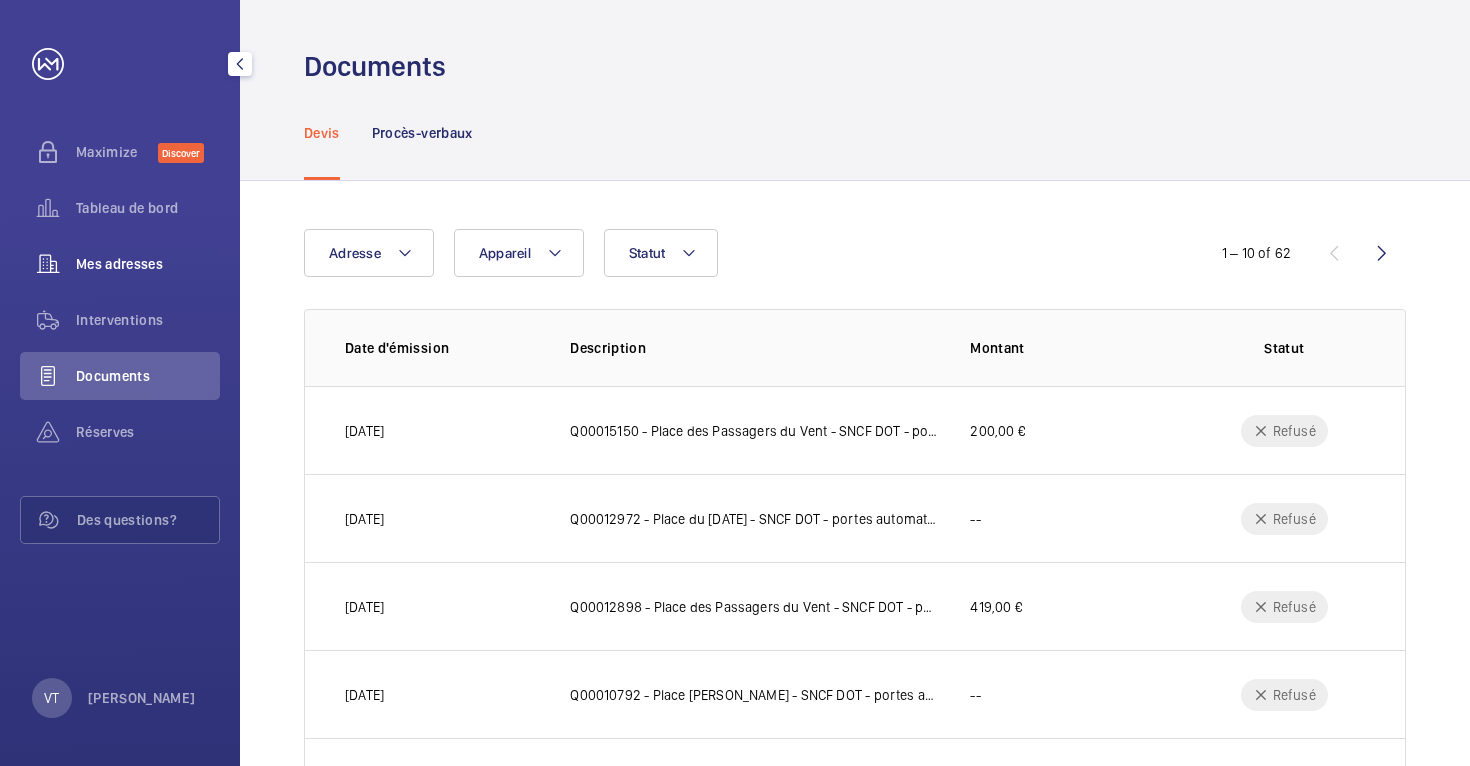 click on "Mes adresses" 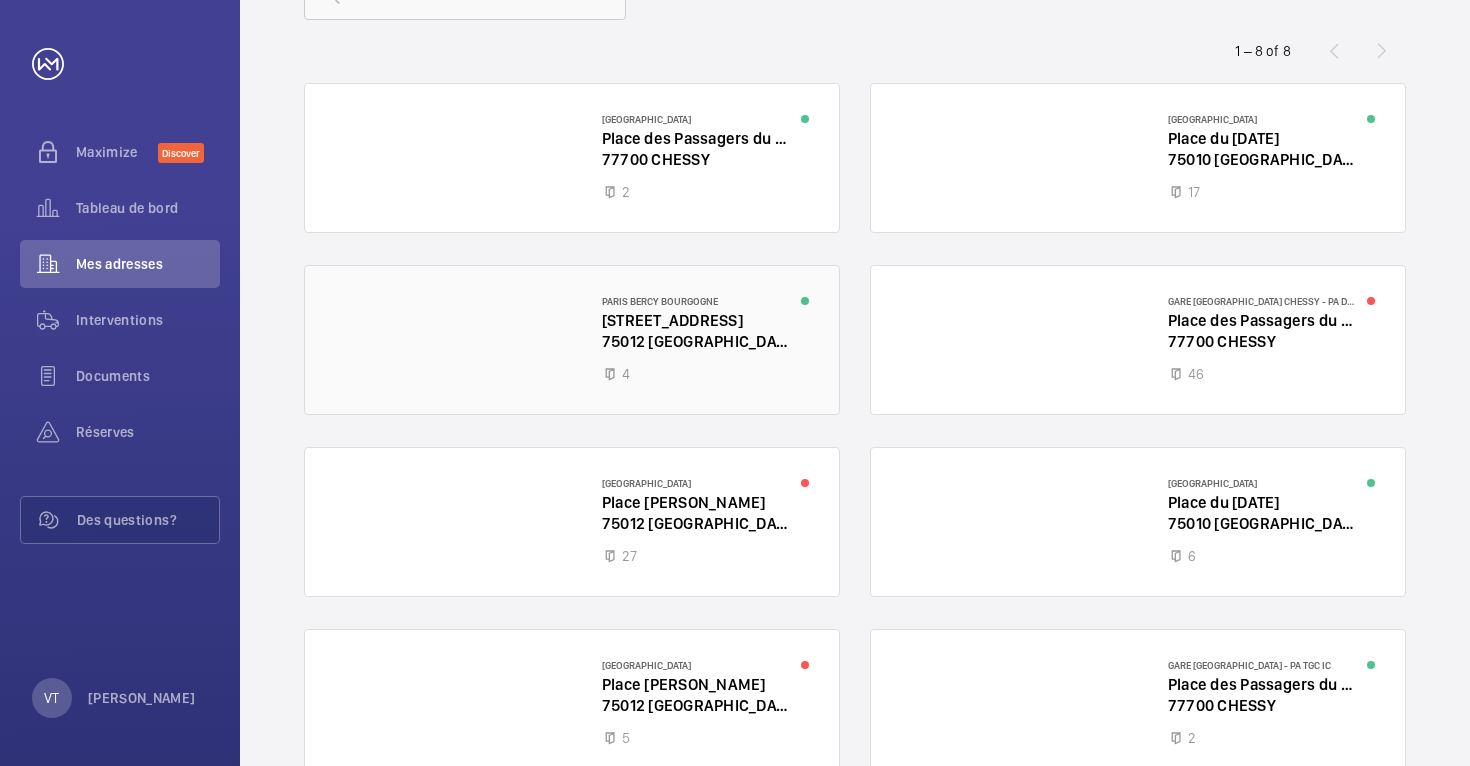 scroll, scrollTop: 145, scrollLeft: 0, axis: vertical 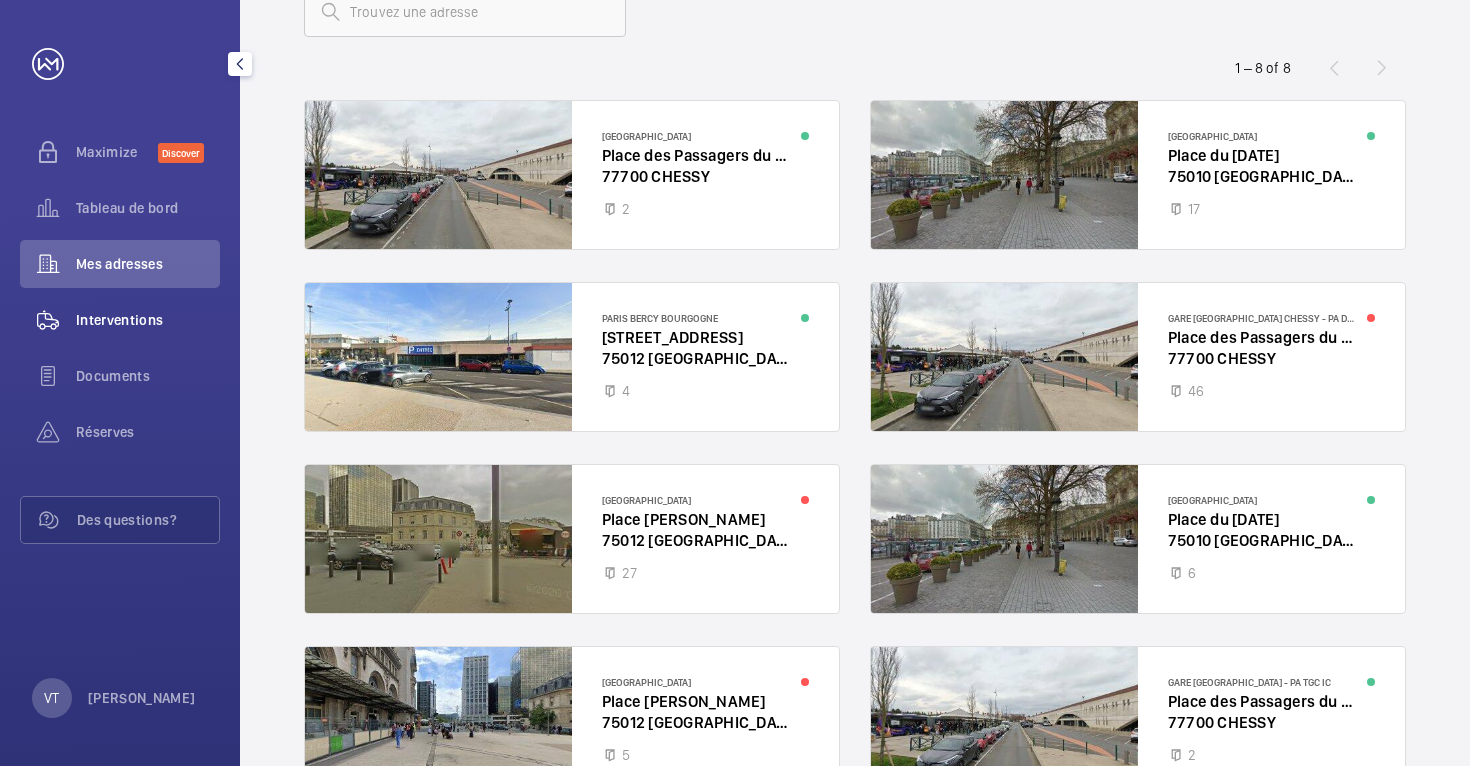 click on "Interventions" 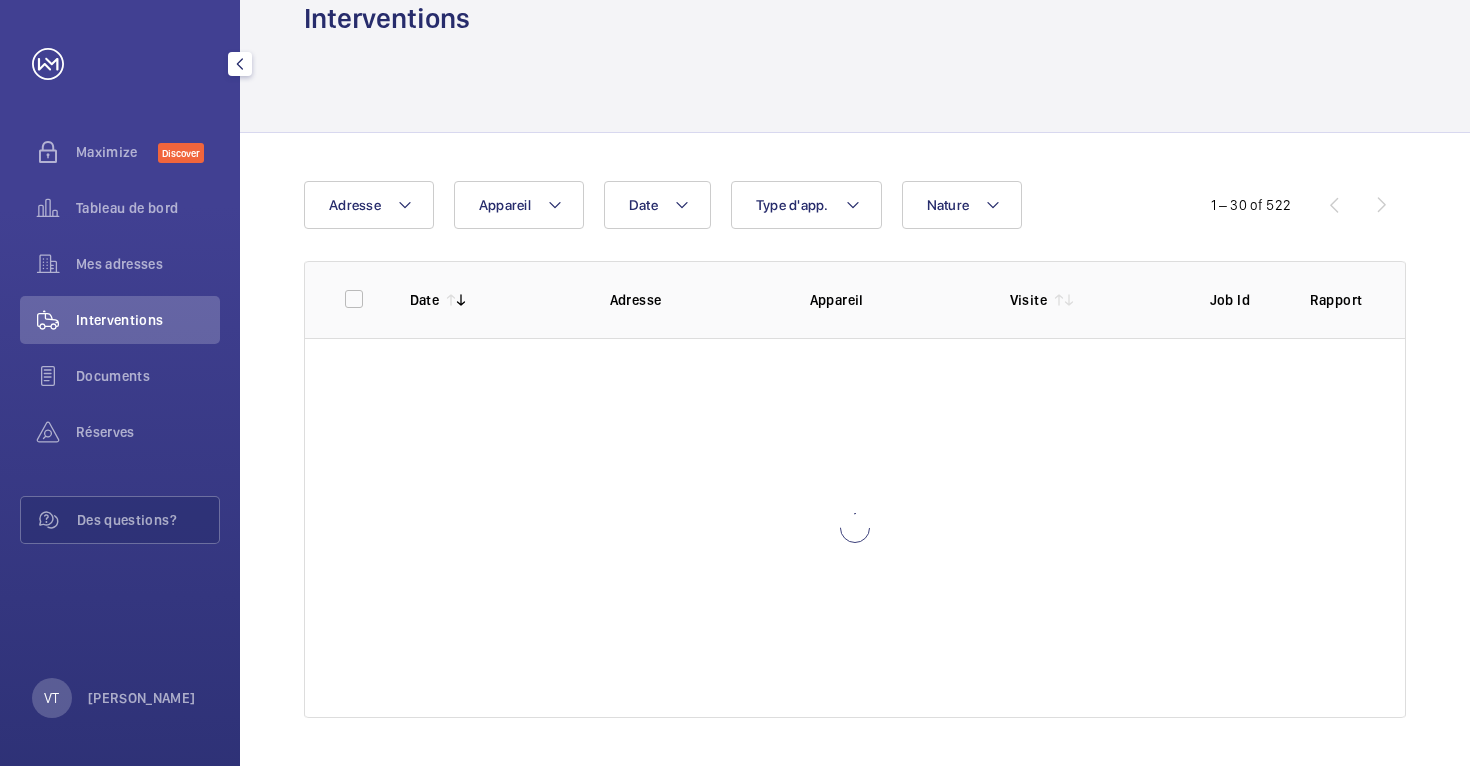 scroll, scrollTop: 48, scrollLeft: 0, axis: vertical 